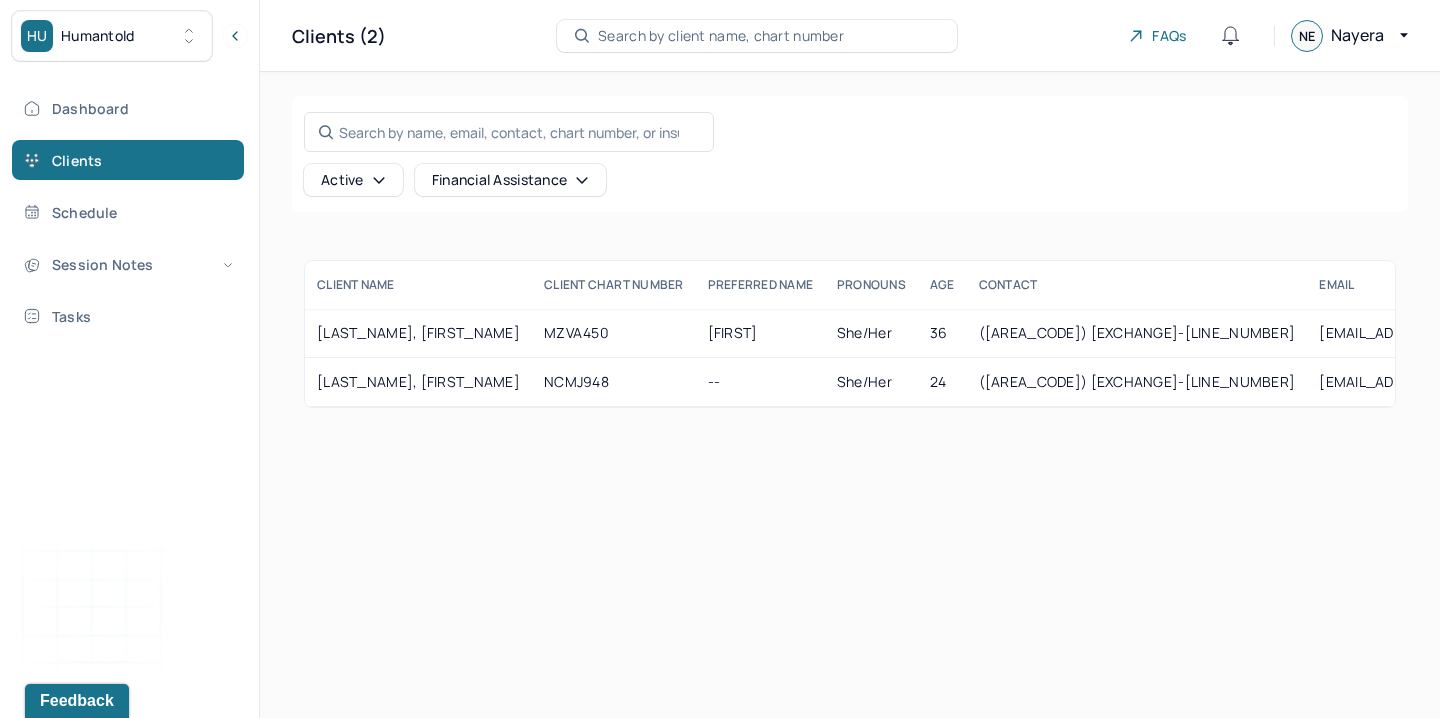 scroll, scrollTop: 0, scrollLeft: 0, axis: both 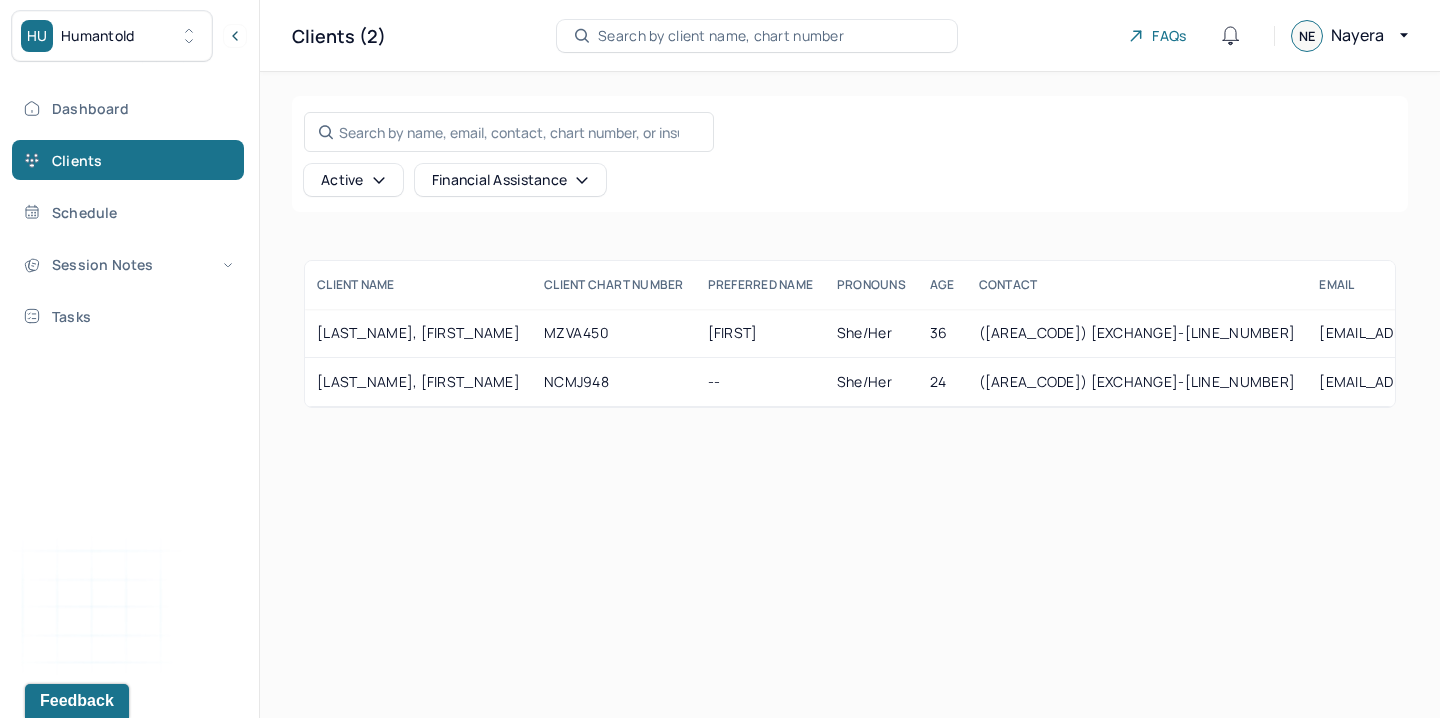 drag, startPoint x: 0, startPoint y: 0, endPoint x: 693, endPoint y: 475, distance: 840.1631 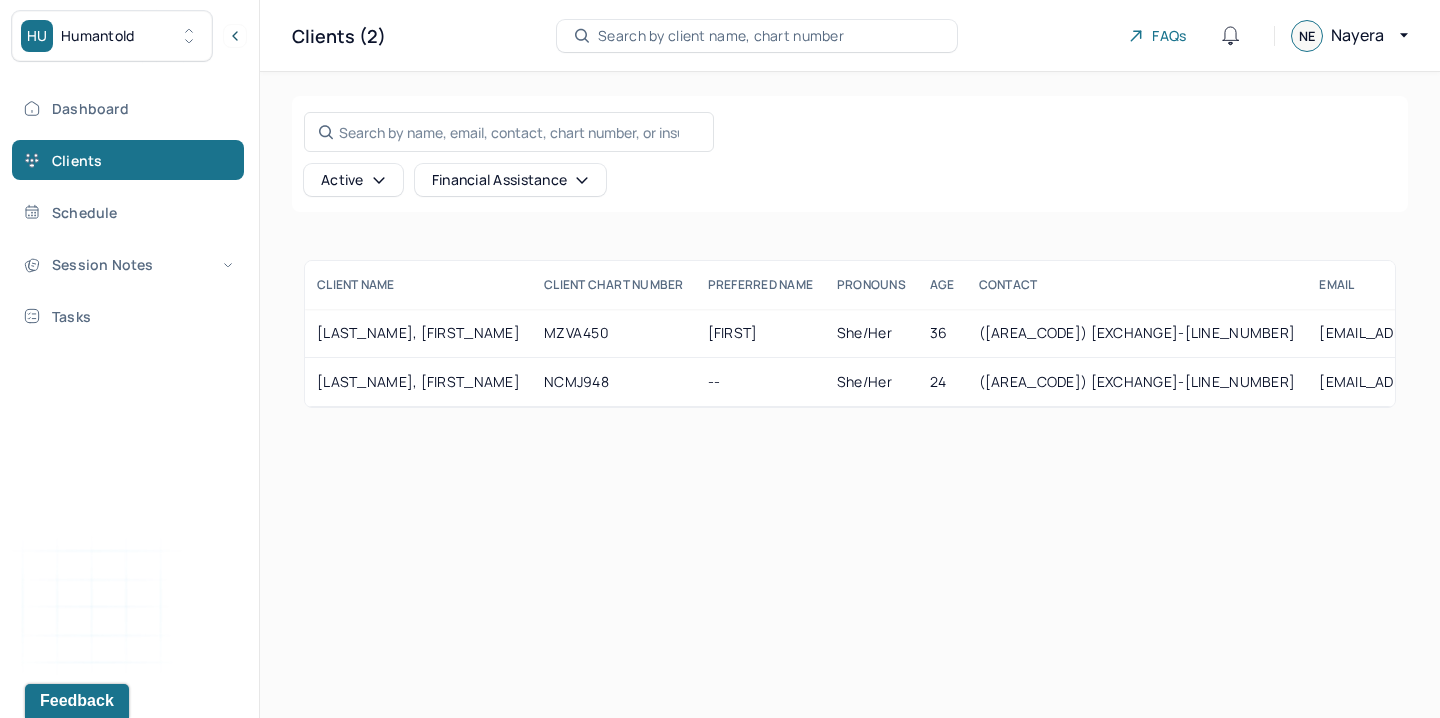 click on "Clients (2)   Search by client name, chart number     FAQs     NE [FIRST_NAME] Search by name, email, contact, chart number, or insurance id...   Active     Financial assistance   CLIENT NAME Client Chart number PREFERRED NAME PRONOUNS AGE CONTACT EMAIL employer name CLIENT STATUS Client is b2b Insurance Provider Financial assistance status Consent to sms ALT EMAIL SENT [LAST_NAME], [FIRST_NAME] MZVA450 [FIRST_NAME] She/Her 36 ([AREA_CODE]) [EXCHANGE]-[LINE_NUMBER] [EMAIL_ADDRESS] GOOGLE PPO - GRP: 174134M2A1 active No BCBS no -- No [LAST_NAME], [FIRST_NAME] -- she/her 24 ([AREA_CODE]) [EXCHANGE]-[LINE_NUMBER] [EMAIL_ADDRESS] YAHOO - GRP: 924842 active No UHC no -- No [LAST_NAME], [FIRST_NAME] [FIRST_NAME] She/Her 36 ([AREA_CODE]) [EXCHANGE]-[LINE_NUMBER] [EMAIL_ADDRESS] Insurance Provider : BCBS Financial assistance status :  no Employer name :  GOOGLE PPO - GRP: 174134M2A1 [LAST_NAME], [FIRST_NAME] -- she/her 24 ([AREA_CODE]) [EXCHANGE]-[LINE_NUMBER] [EMAIL_ADDRESS] Insurance Provider : UHC Financial assistance status :  no Employer name :  YAHOO - GRP: 924842" at bounding box center [850, 359] 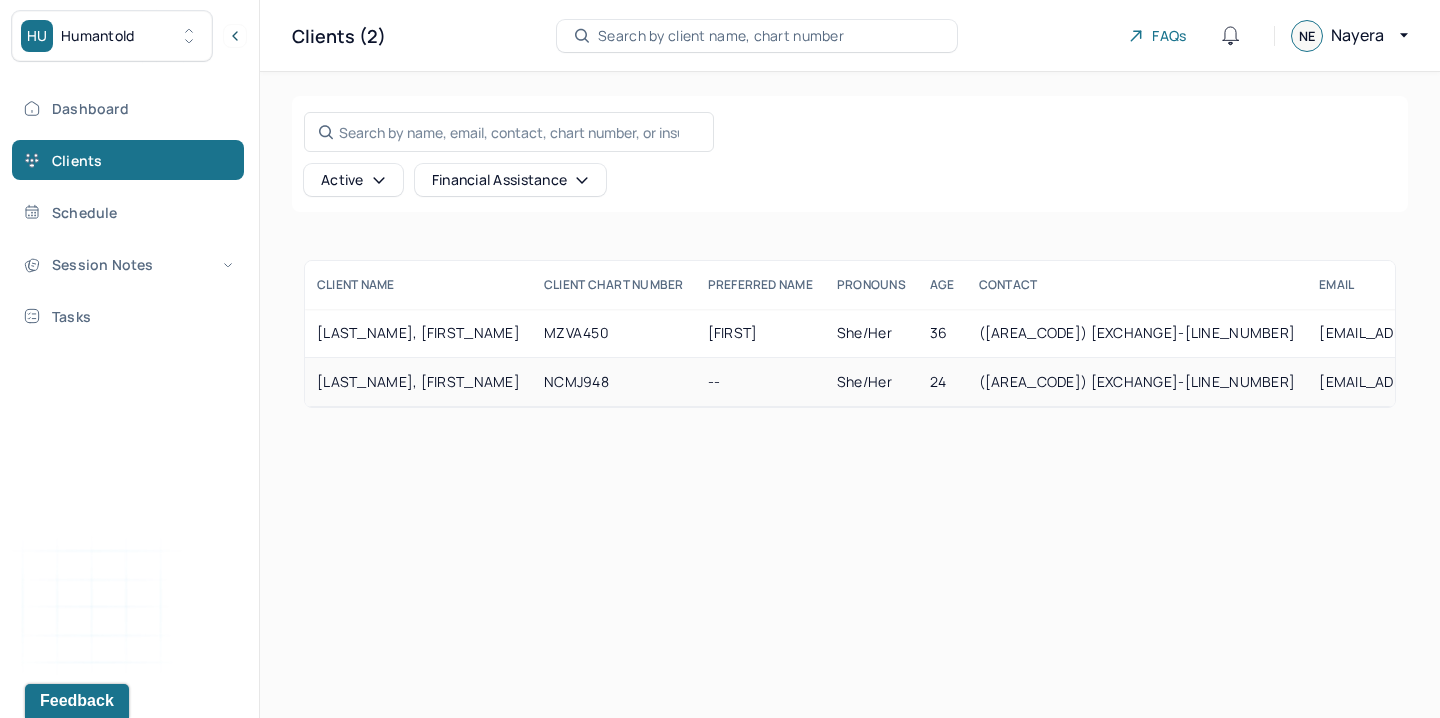 click on "NCMJ948" at bounding box center [614, 382] 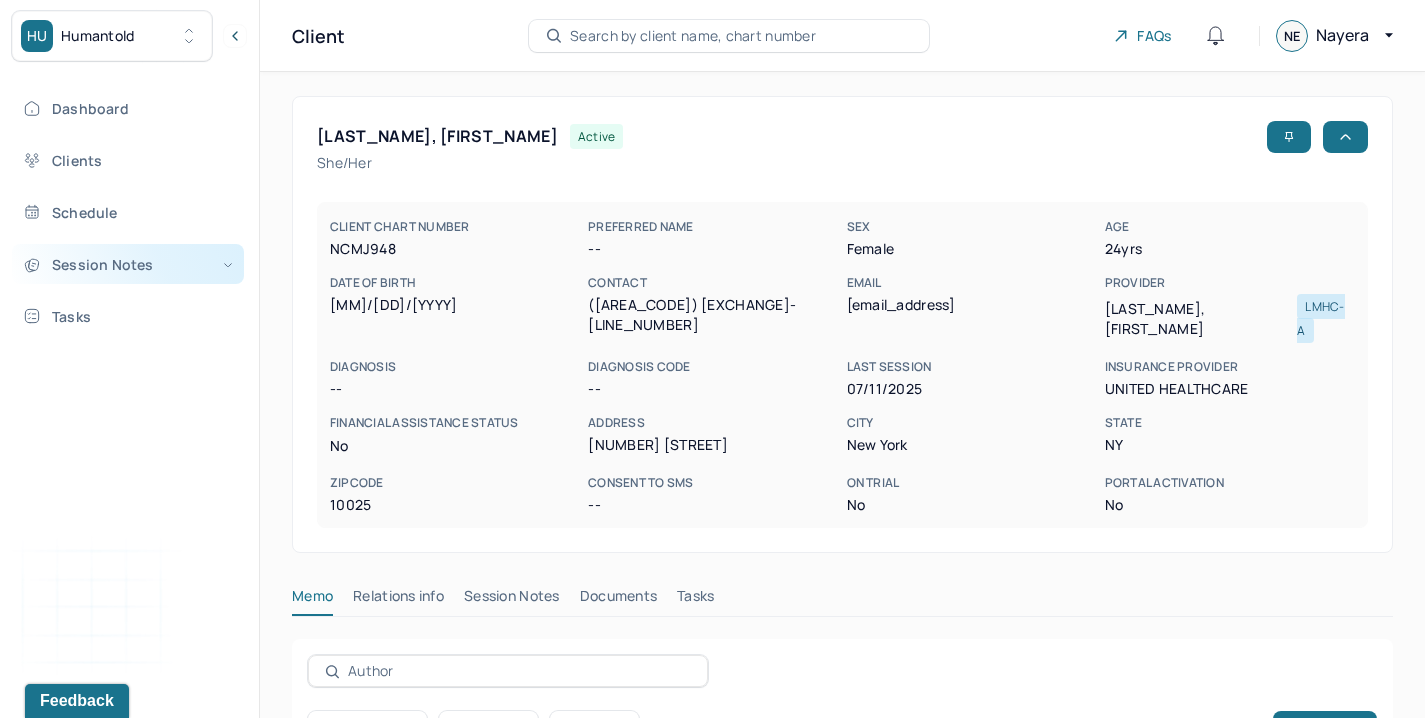 click on "Session Notes" at bounding box center [128, 264] 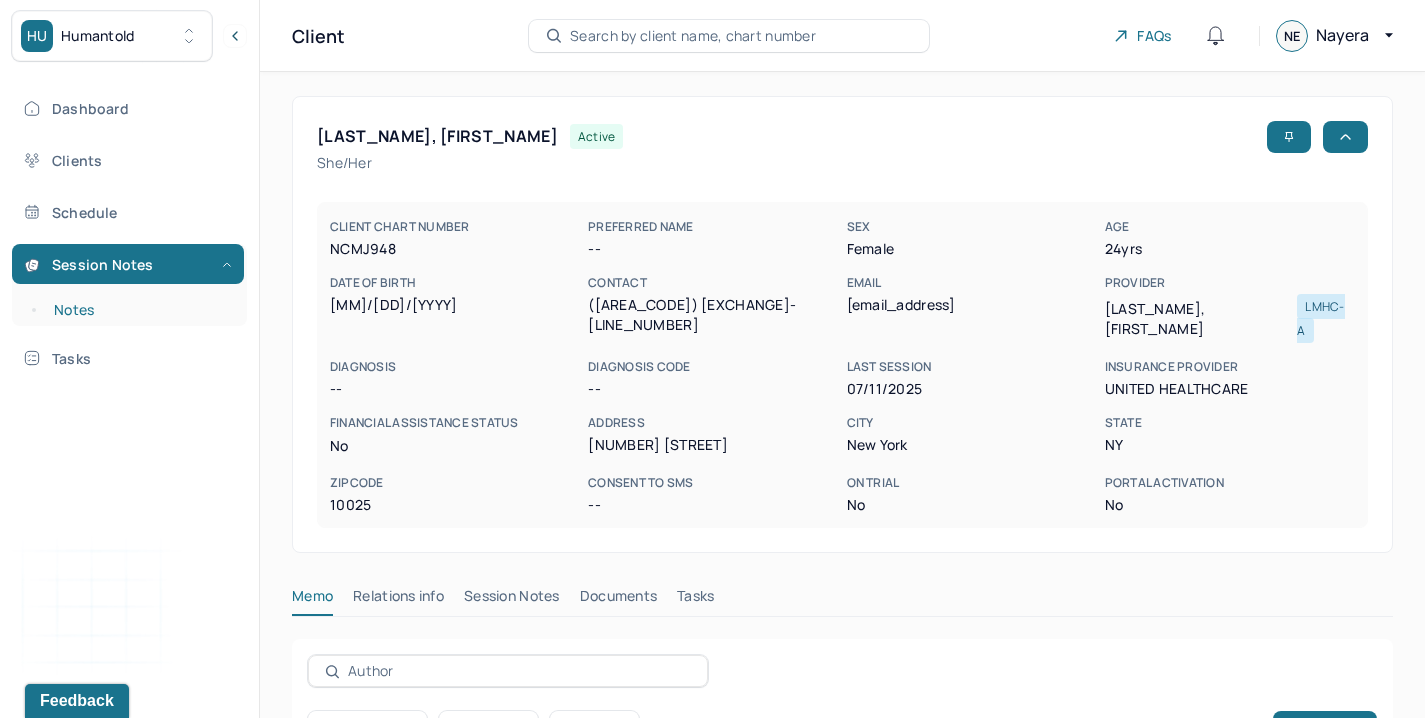 click on "Notes" at bounding box center [139, 310] 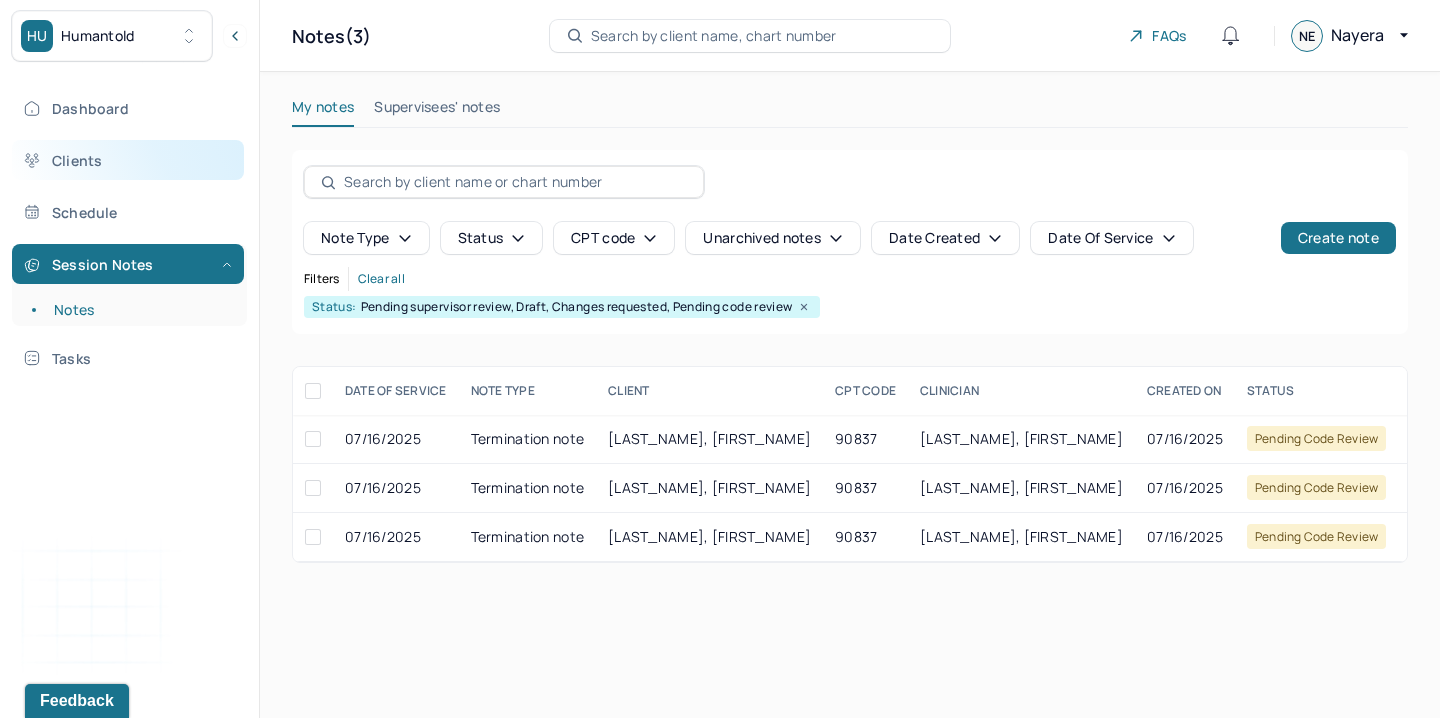 click on "Clients" at bounding box center [128, 160] 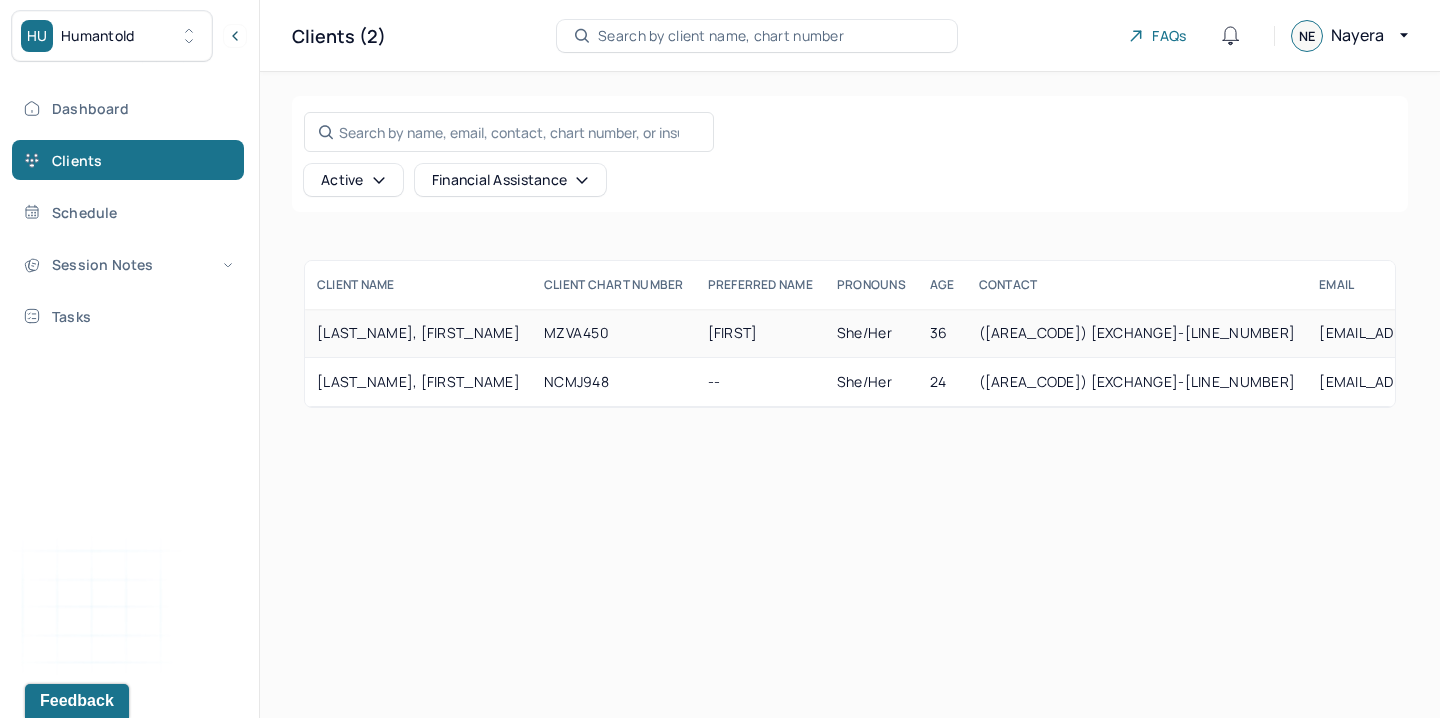 click on "[LAST_NAME], [FIRST_NAME]" at bounding box center (418, 333) 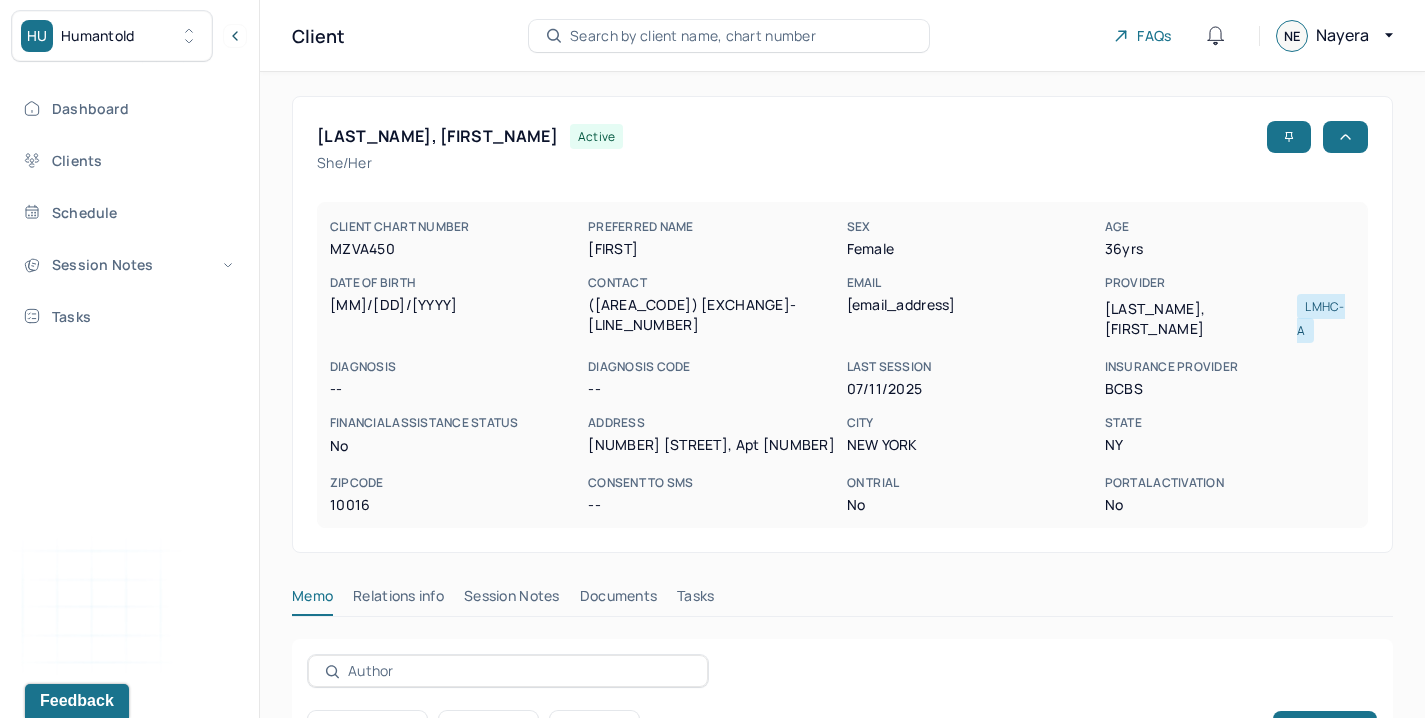click on "Session Notes" at bounding box center (512, 600) 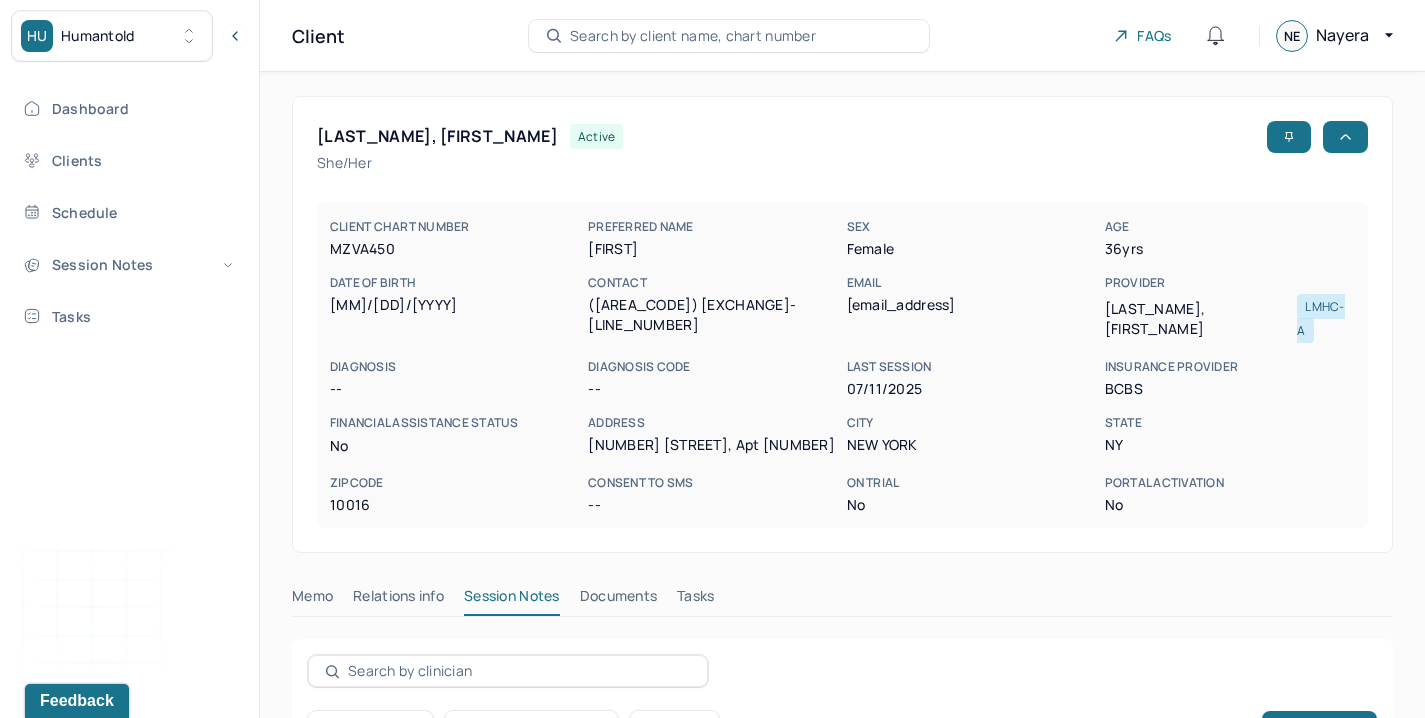 scroll, scrollTop: 626, scrollLeft: 0, axis: vertical 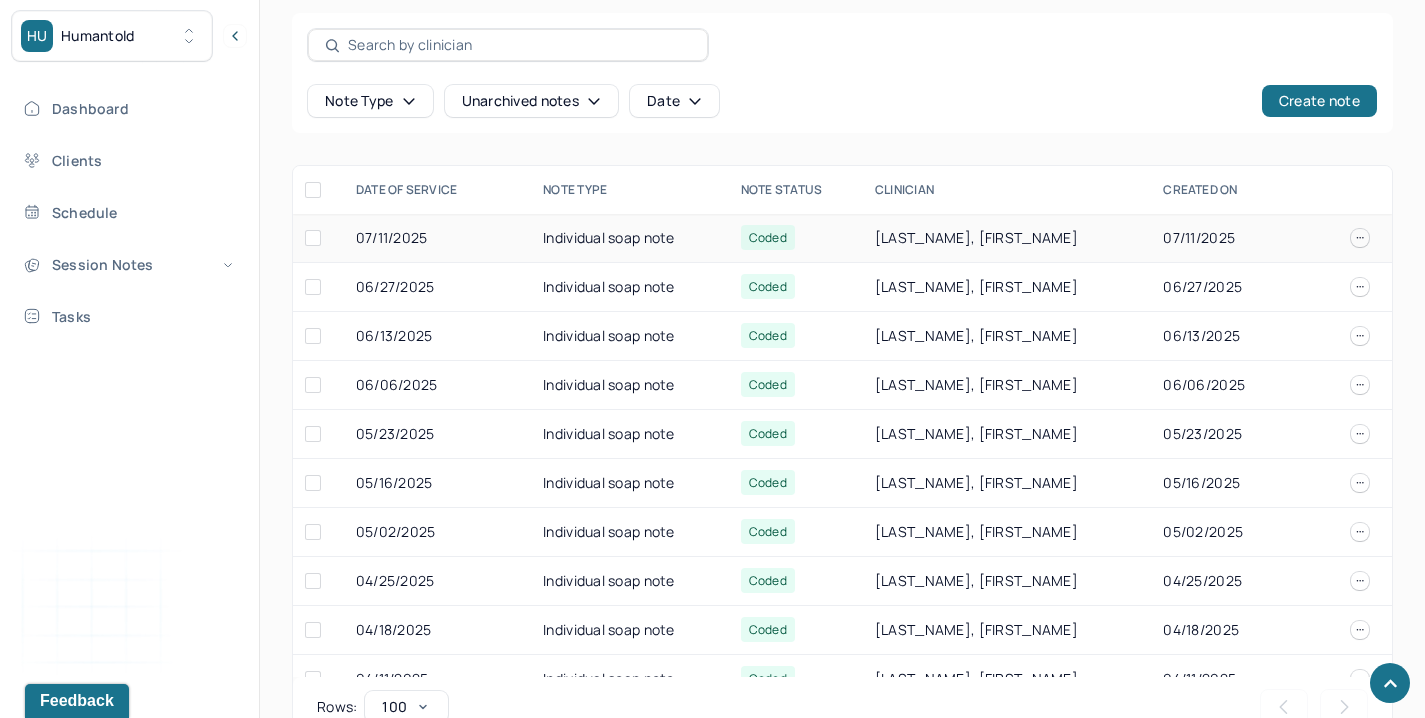 click on "Individual soap note" at bounding box center [630, 238] 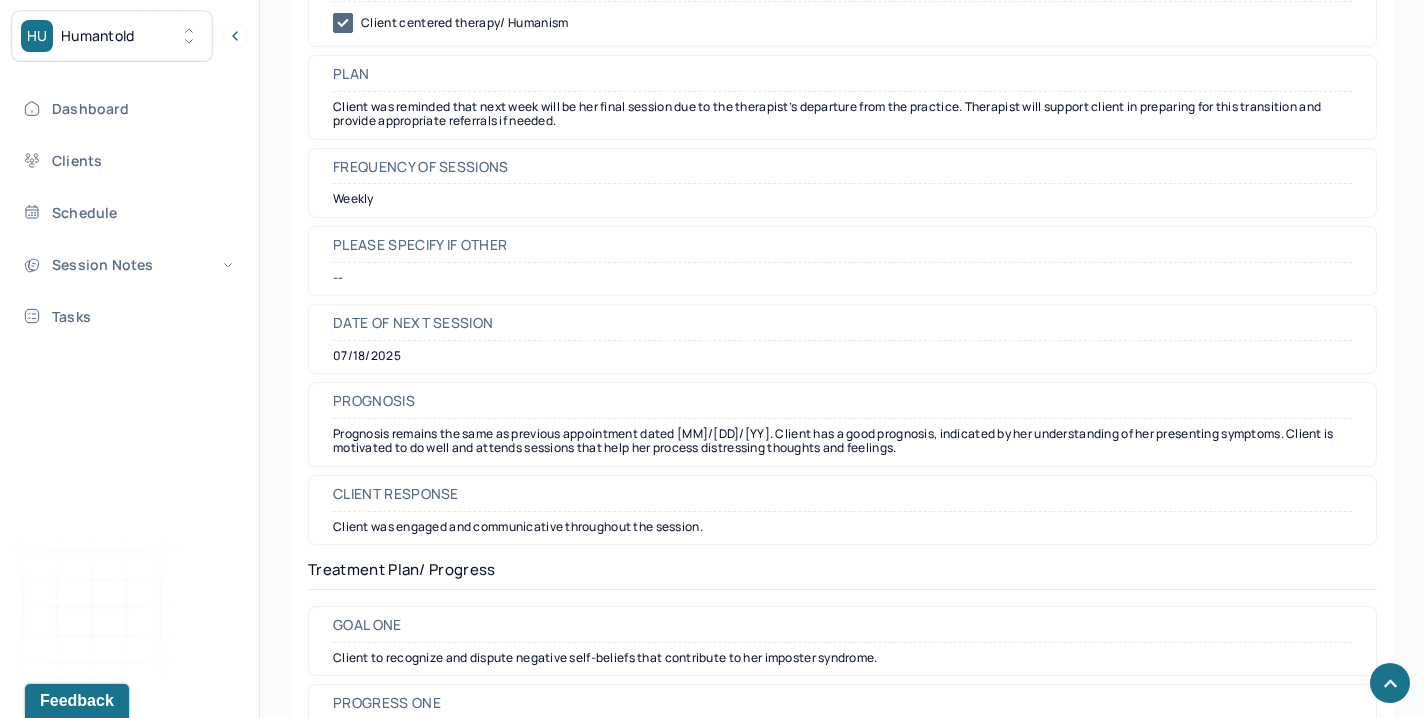 scroll, scrollTop: 2633, scrollLeft: 0, axis: vertical 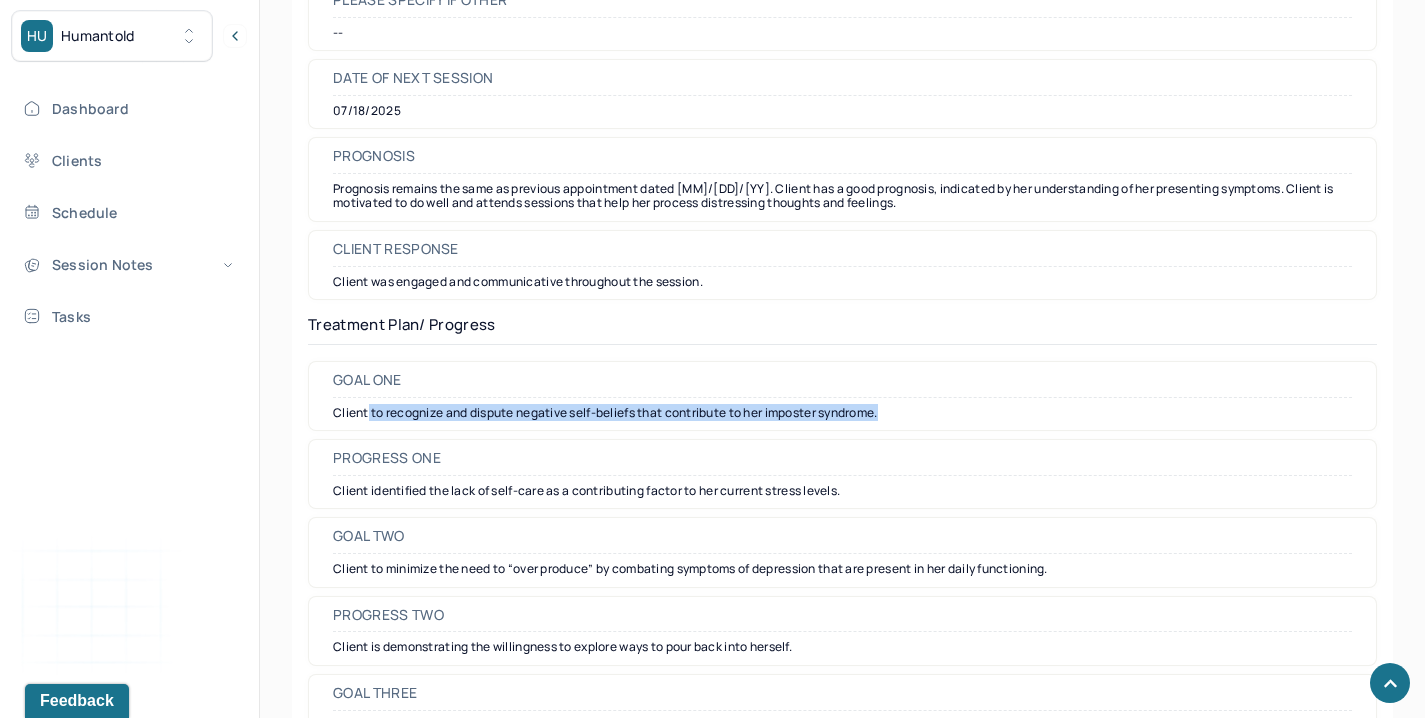 drag, startPoint x: 369, startPoint y: 417, endPoint x: 894, endPoint y: 421, distance: 525.01526 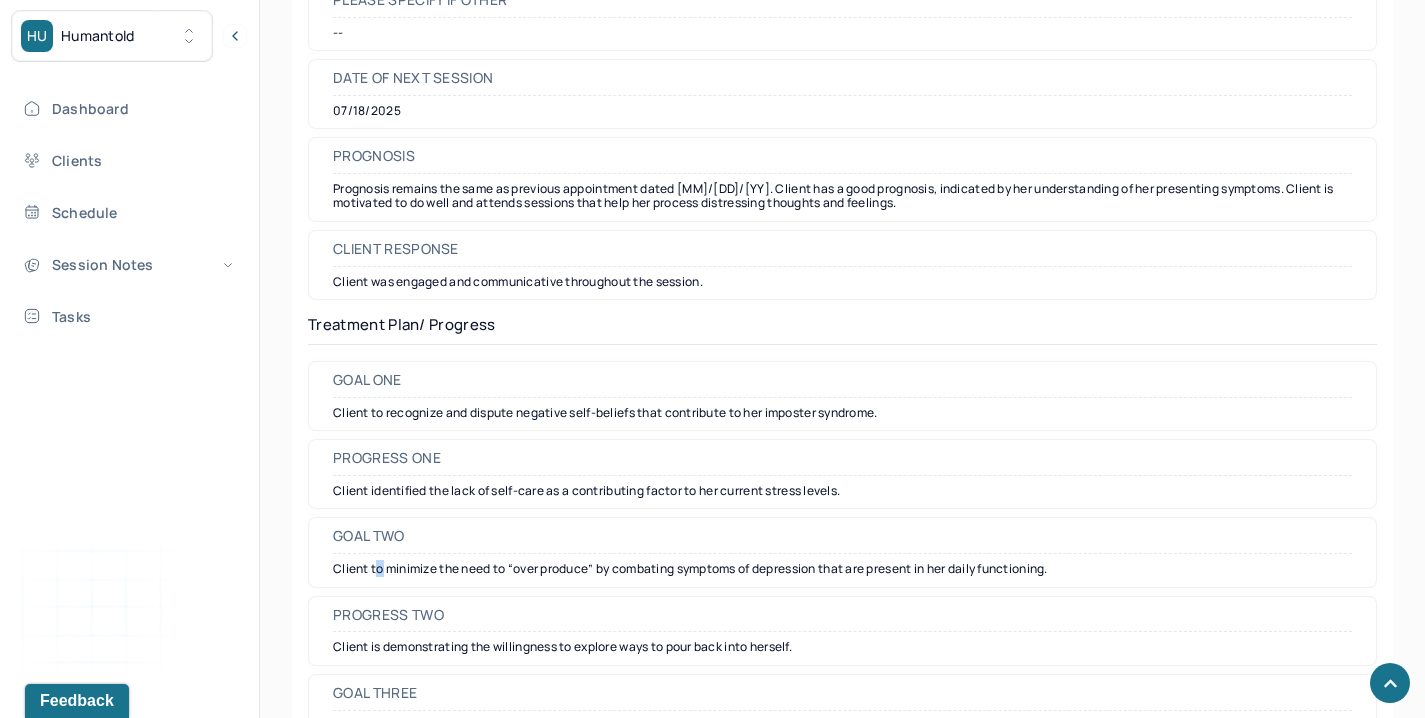 click on "Client to minimize the need to “over produce” by combating symptoms of depression that are present in her daily functioning." at bounding box center [842, 569] 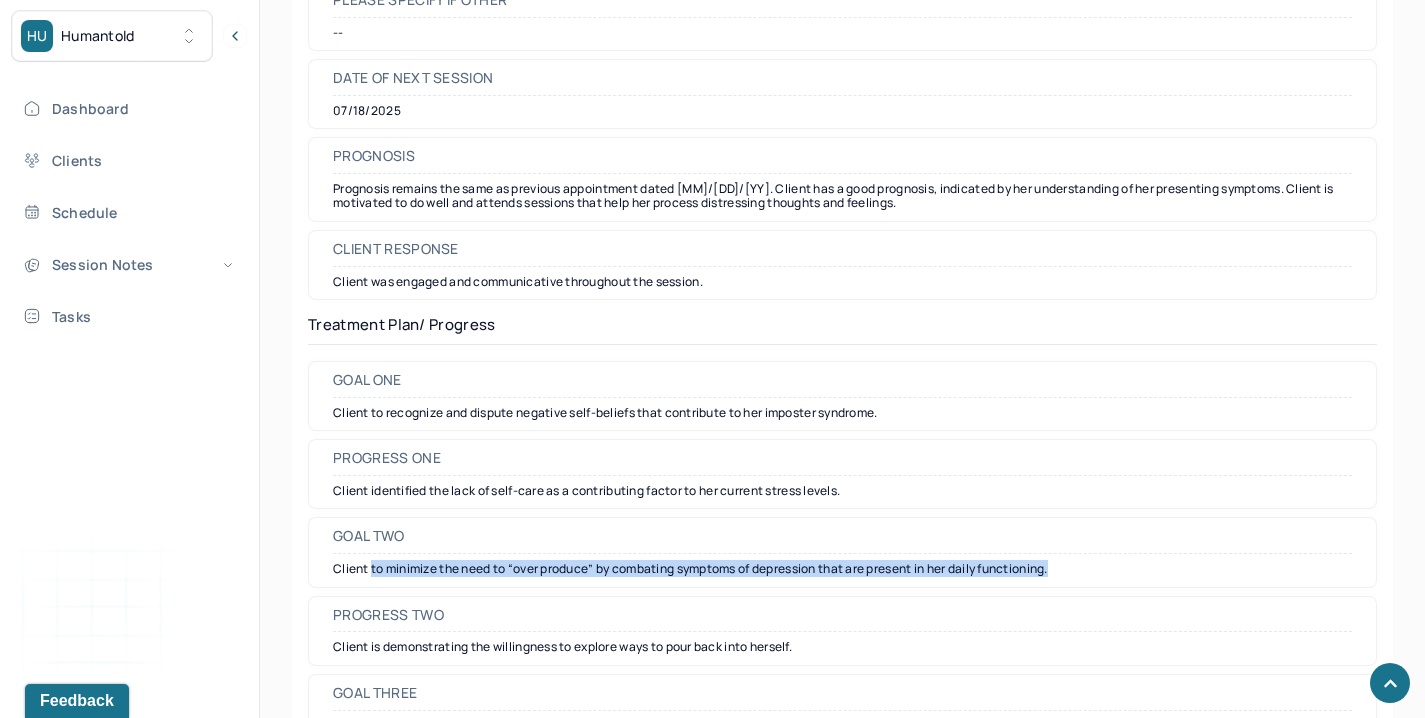 drag, startPoint x: 371, startPoint y: 570, endPoint x: 1121, endPoint y: 568, distance: 750.0027 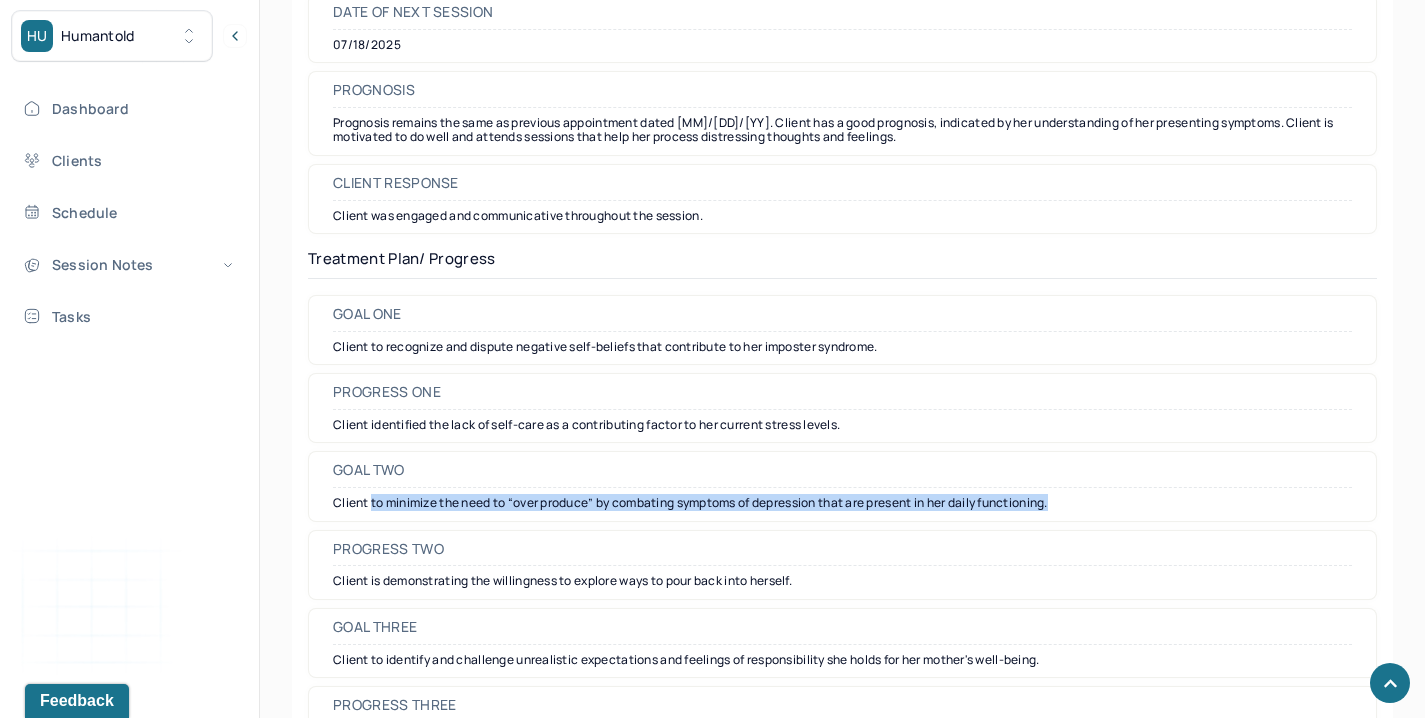 scroll, scrollTop: 2700, scrollLeft: 0, axis: vertical 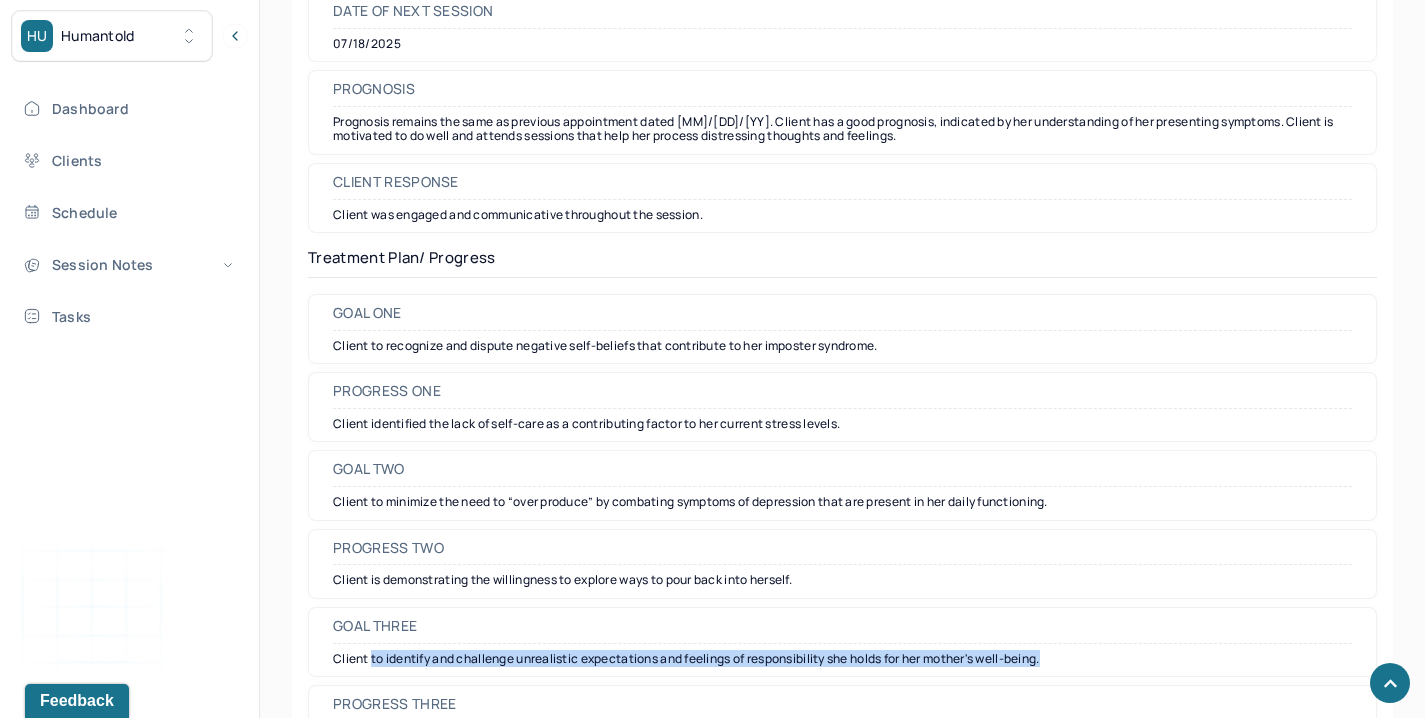 drag, startPoint x: 371, startPoint y: 662, endPoint x: 1020, endPoint y: 671, distance: 649.0624 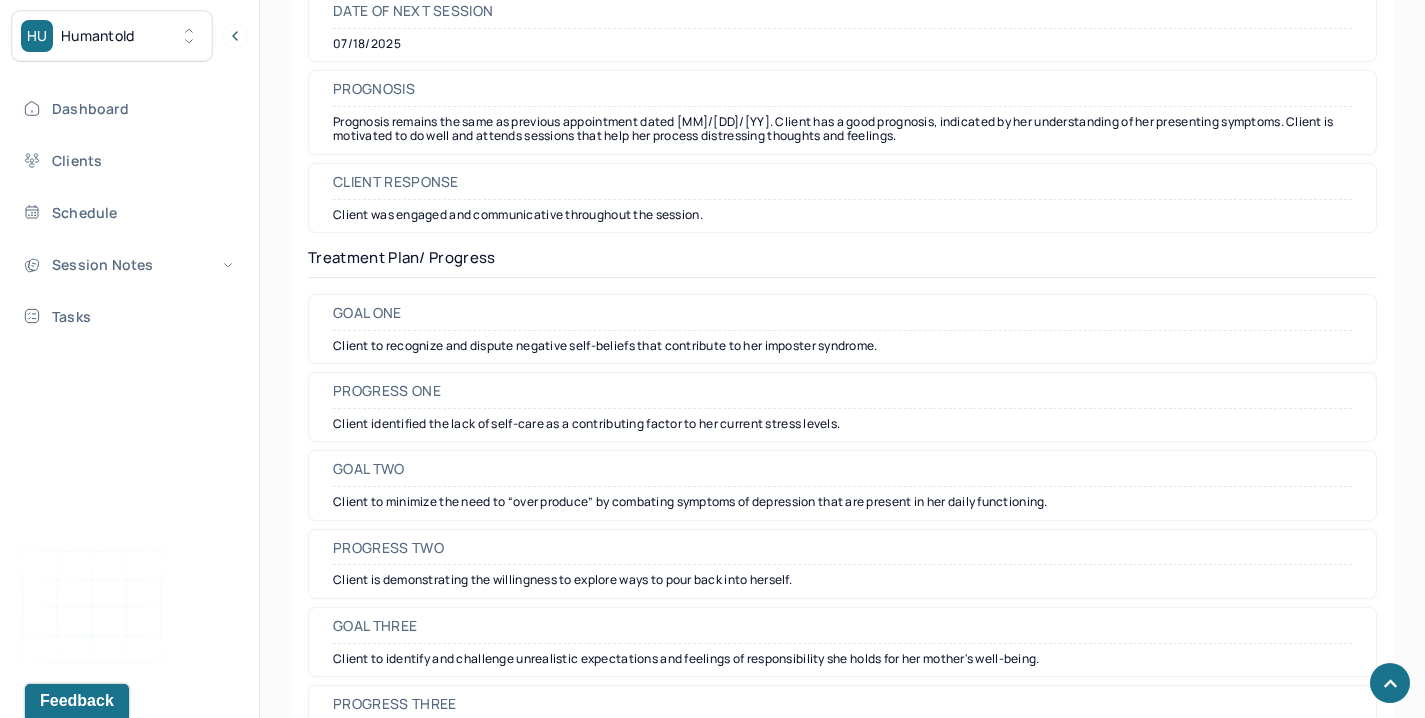 click on "Progress one Client identified the lack of self-care as a contributing factor to her current stress levels." at bounding box center [842, 407] 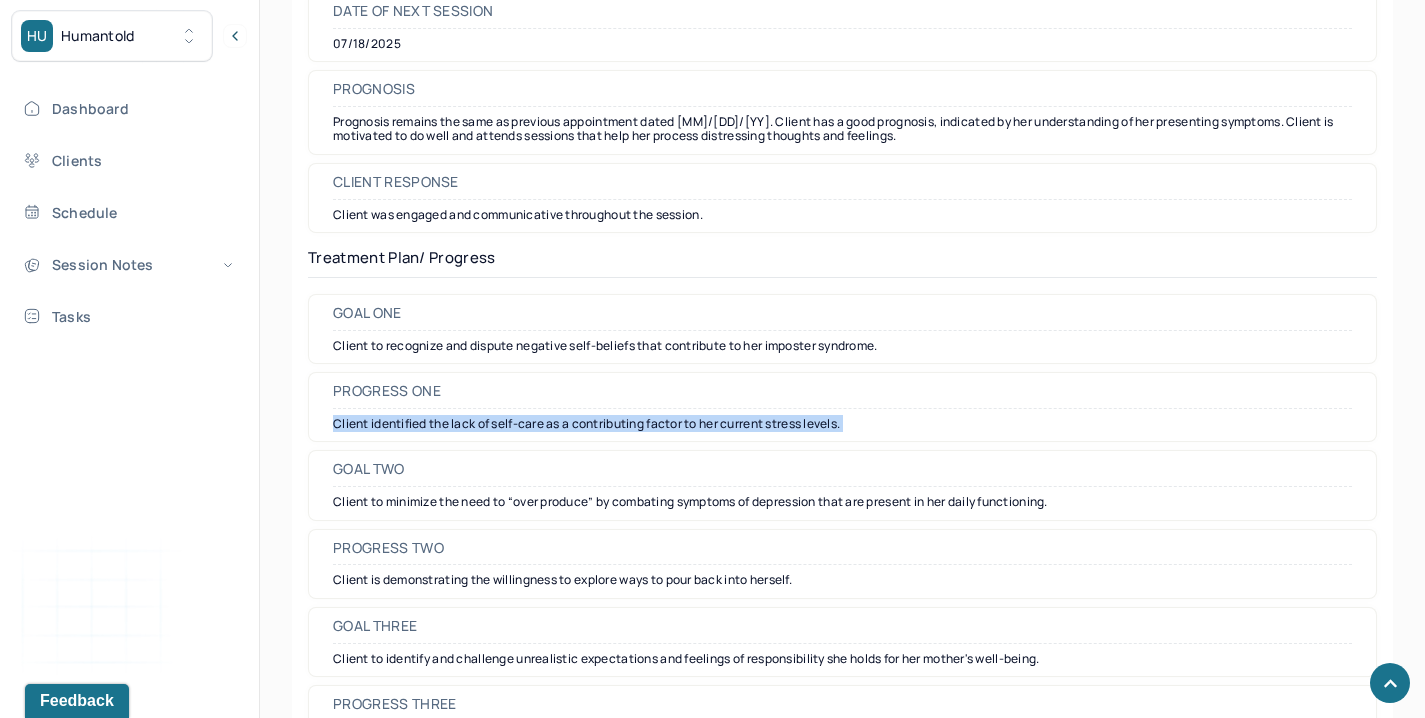 click on "Progress one Client identified the lack of self-care as a contributing factor to her current stress levels." at bounding box center [842, 407] 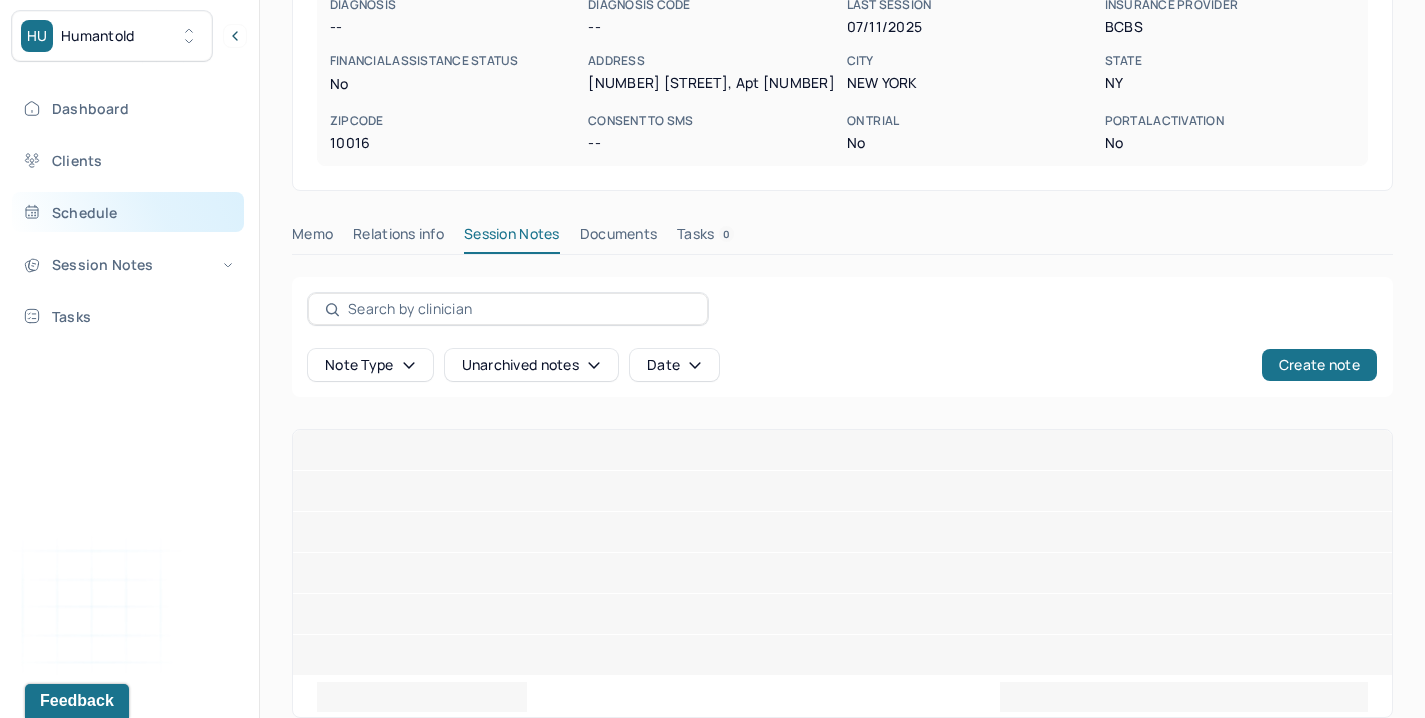 scroll, scrollTop: 648, scrollLeft: 0, axis: vertical 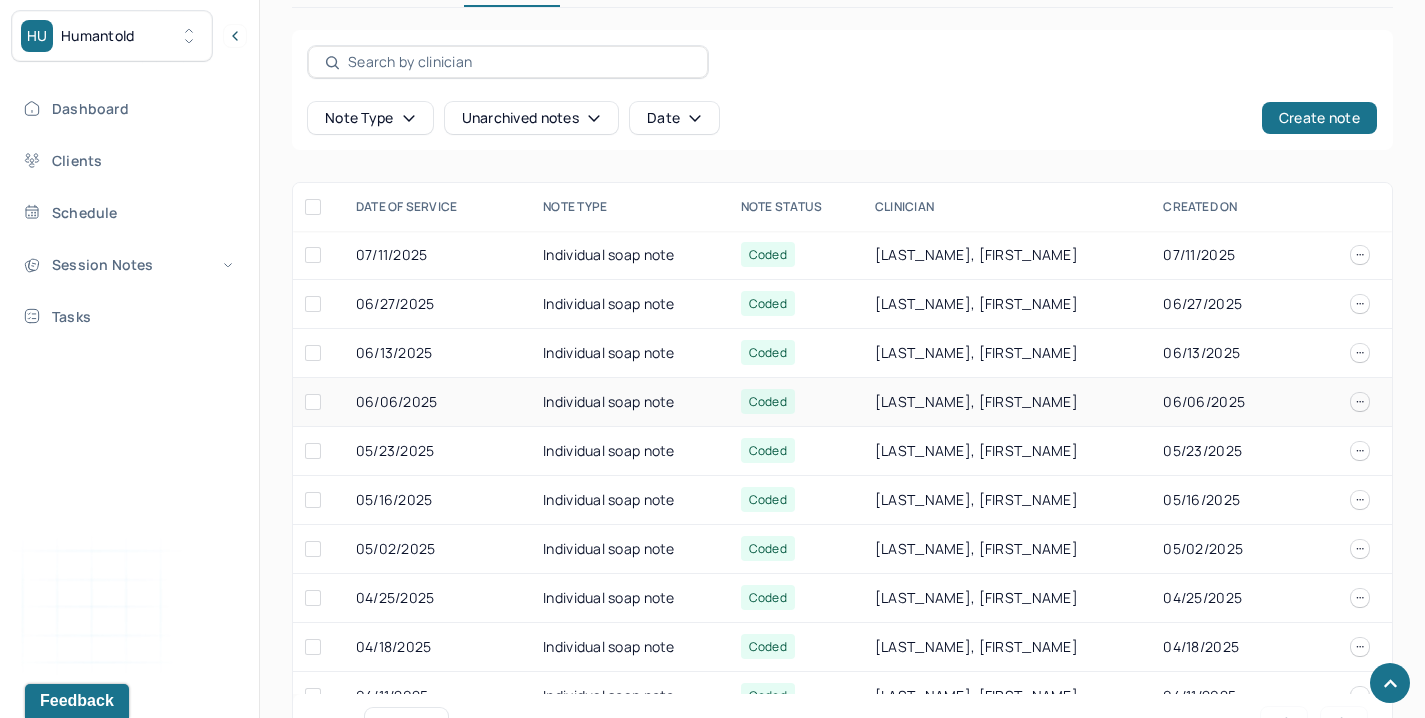 click on "Individual soap note" at bounding box center (630, 402) 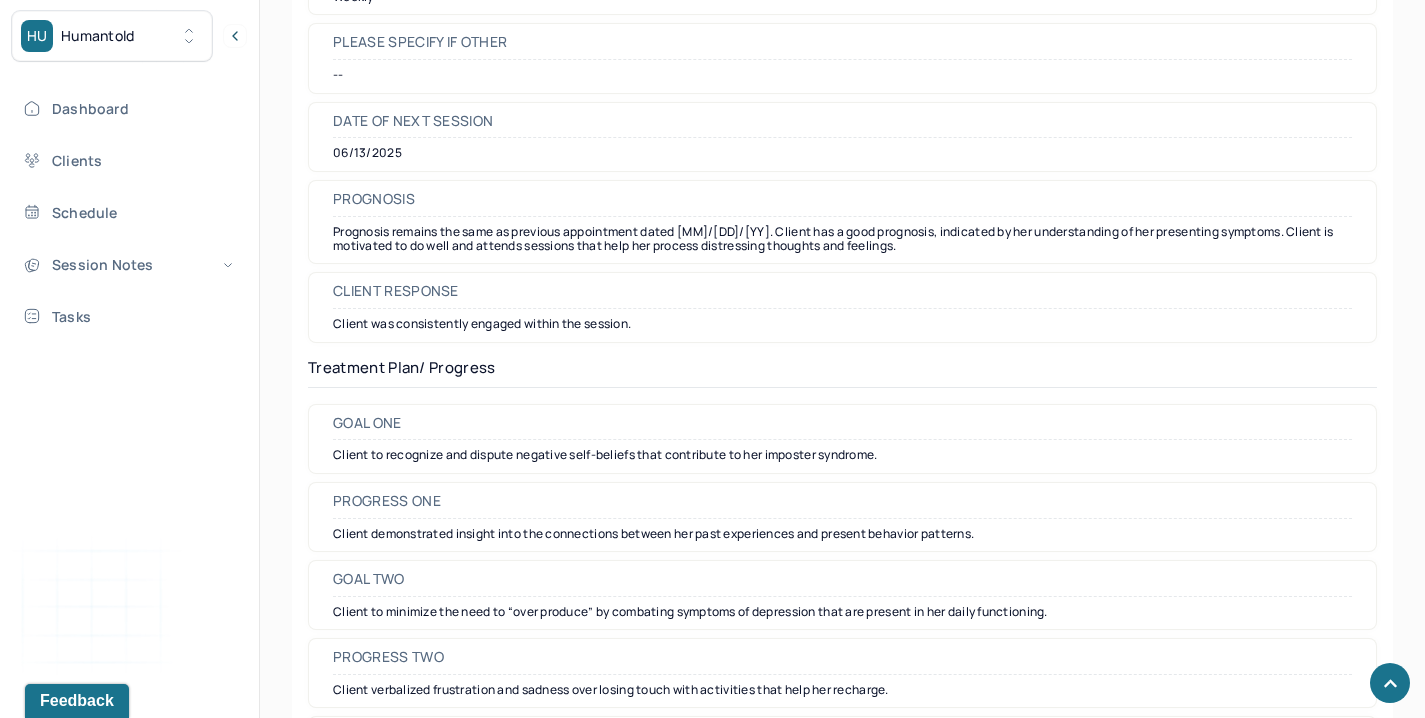 scroll, scrollTop: 2577, scrollLeft: 0, axis: vertical 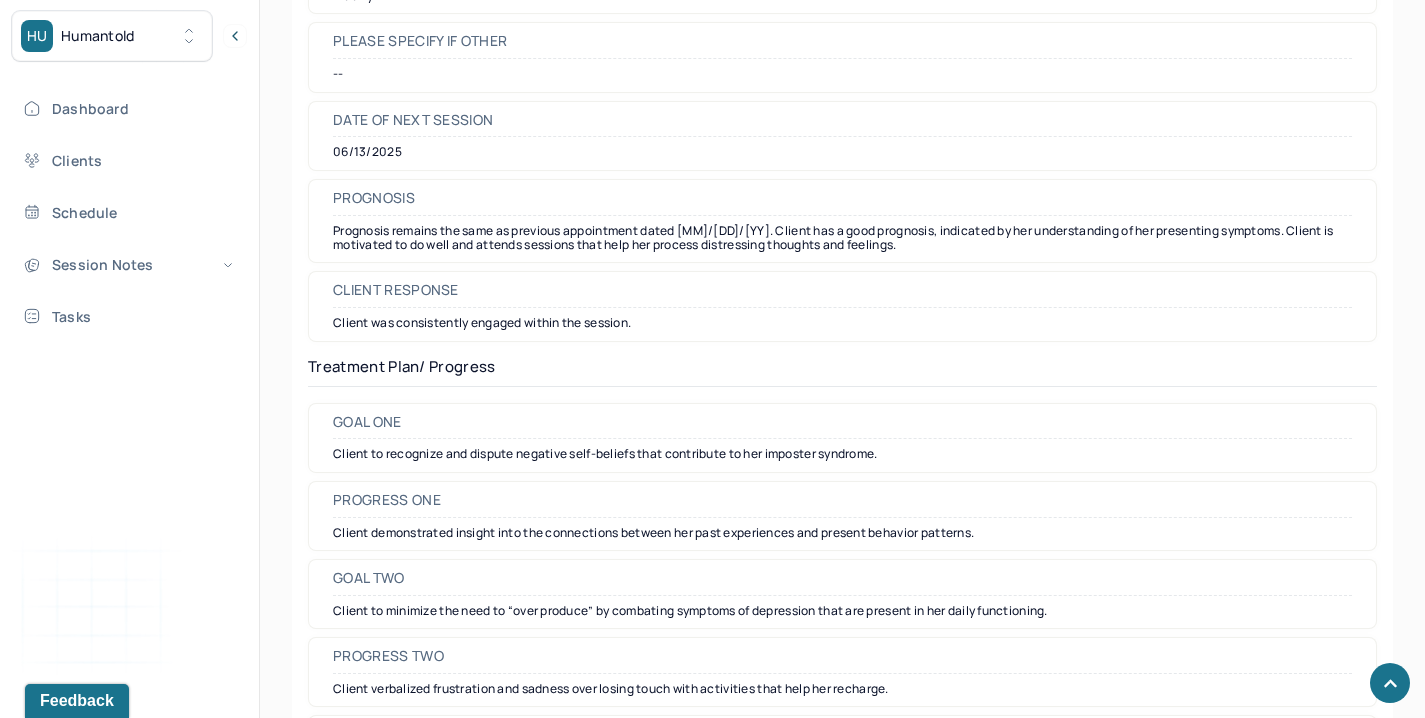 click on "Client demonstrated insight into the connections between her past experiences and present behavior patterns." at bounding box center (842, 533) 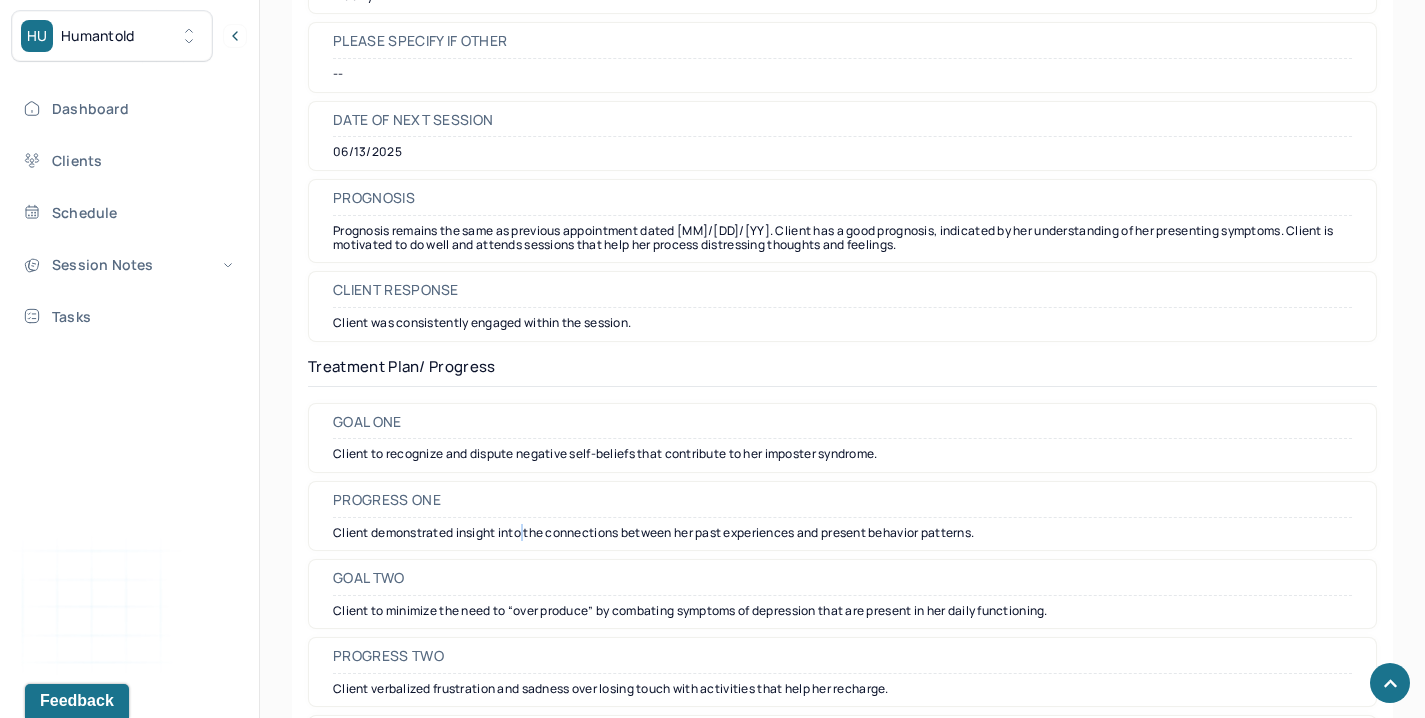 click on "Client demonstrated insight into the connections between her past experiences and present behavior patterns." at bounding box center (842, 533) 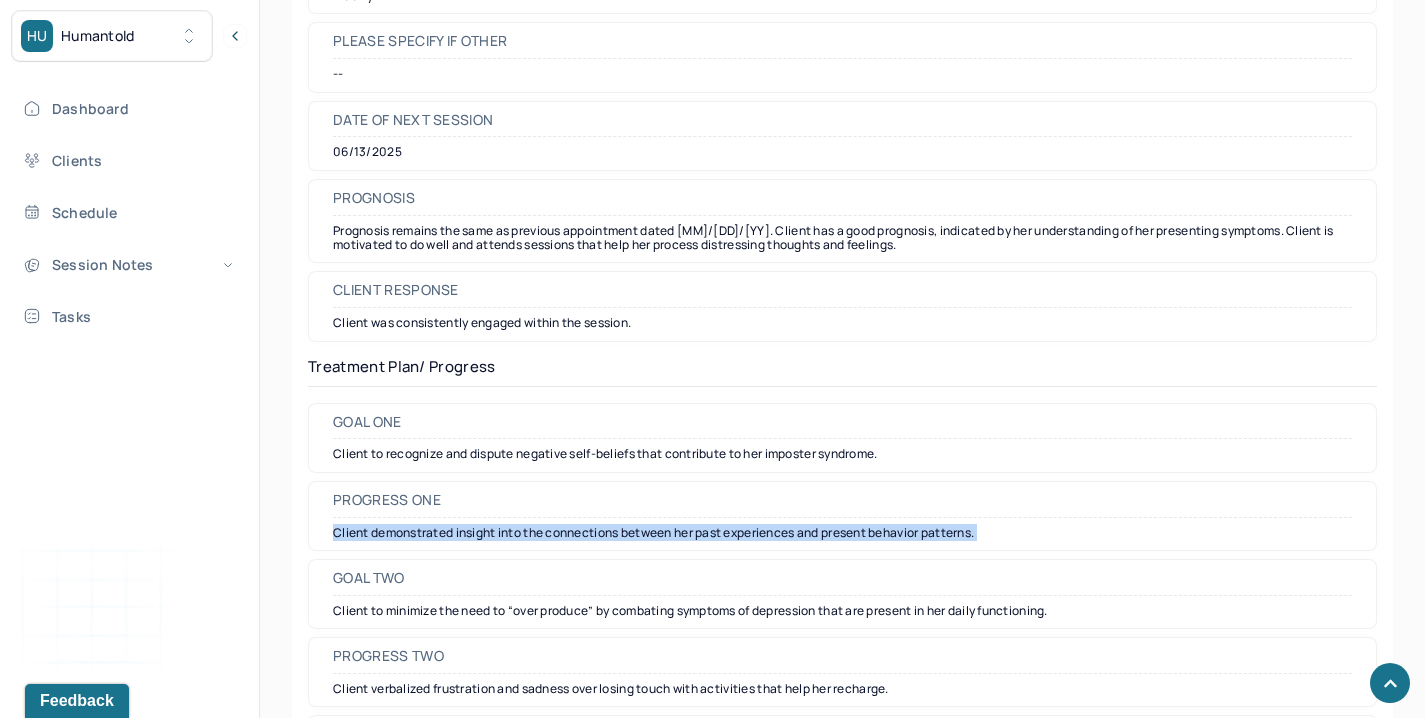 click on "Client demonstrated insight into the connections between her past experiences and present behavior patterns." at bounding box center [842, 533] 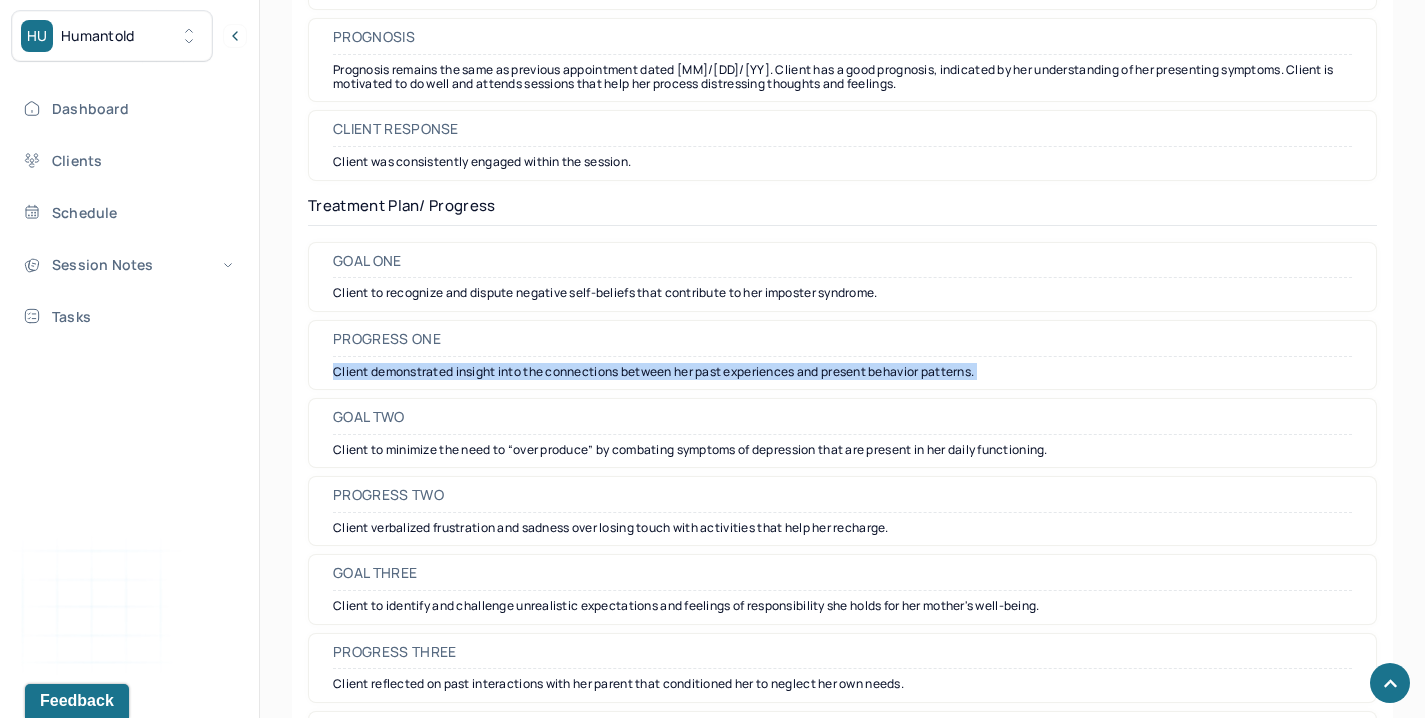 scroll, scrollTop: 2759, scrollLeft: 0, axis: vertical 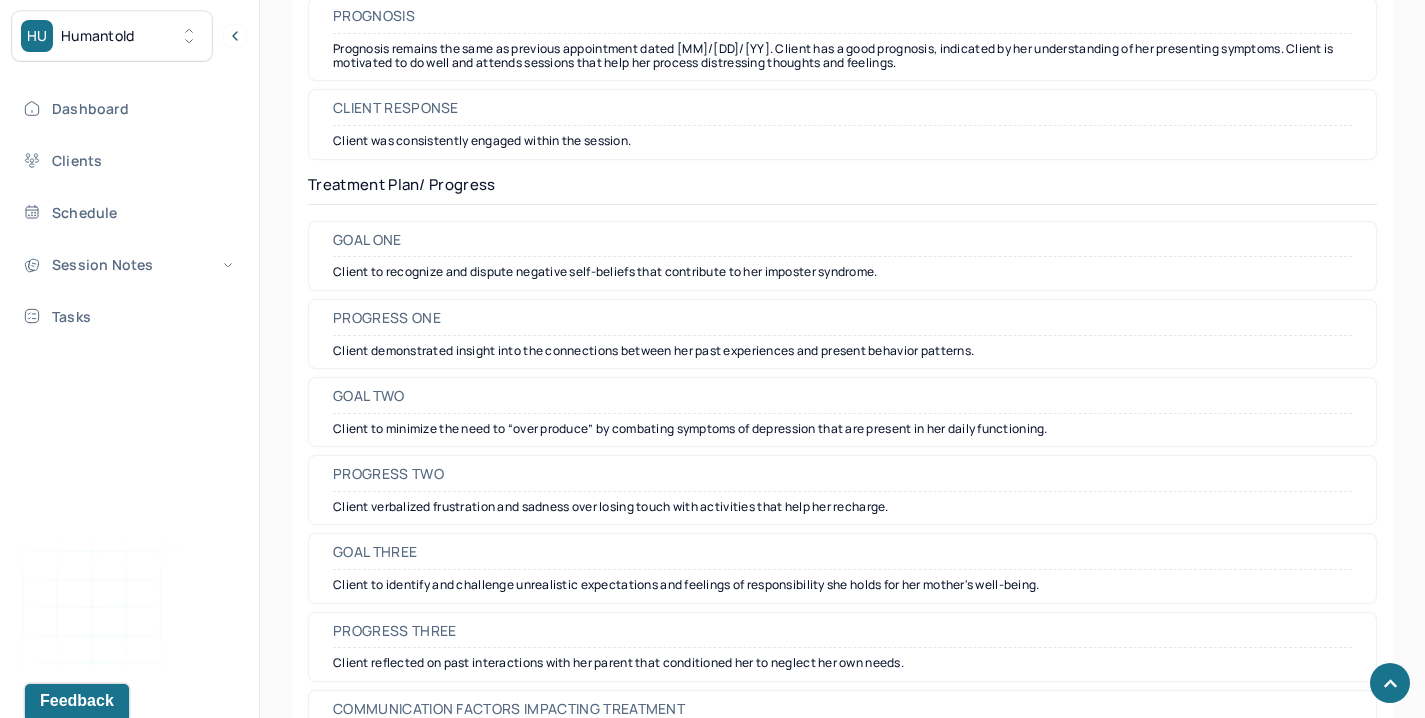 click on "Client reflected on past interactions with her parent that conditioned her to neglect her own needs." at bounding box center [842, 663] 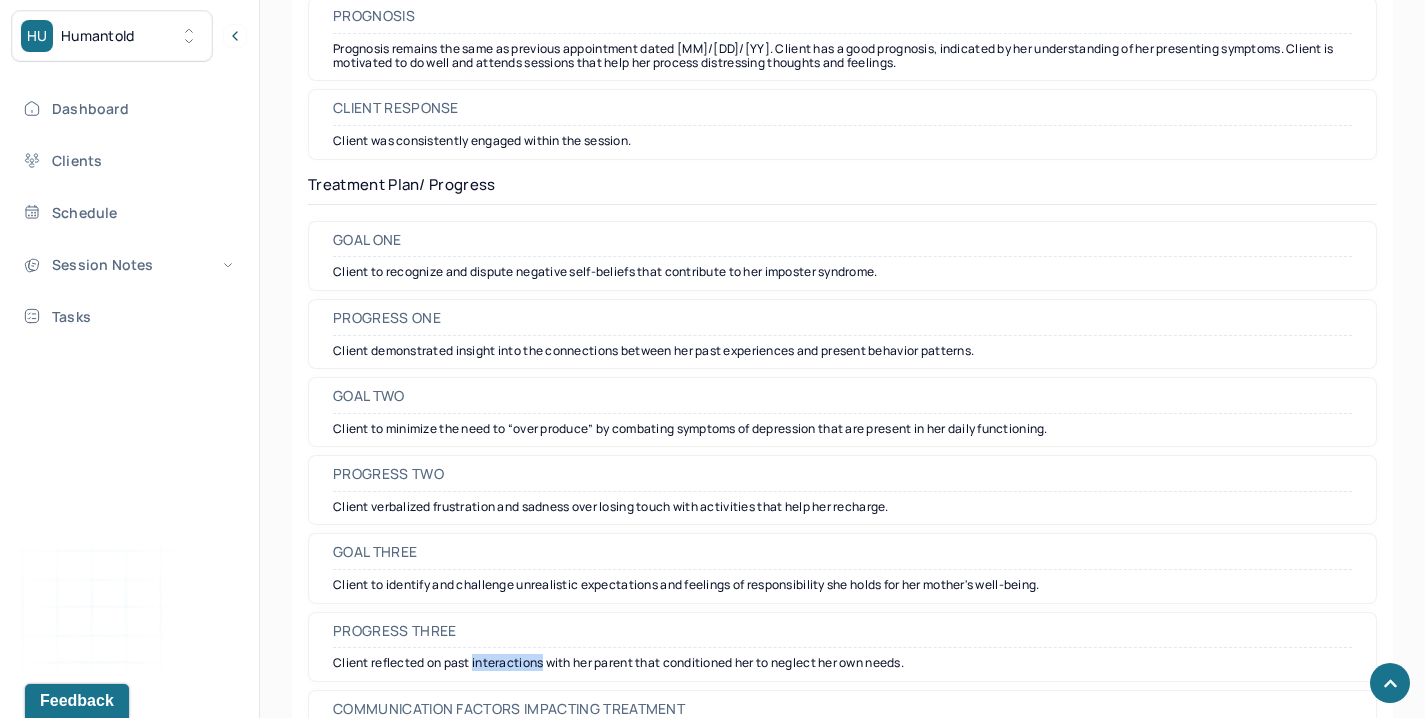 click on "Client reflected on past interactions with her parent that conditioned her to neglect her own needs." at bounding box center (842, 663) 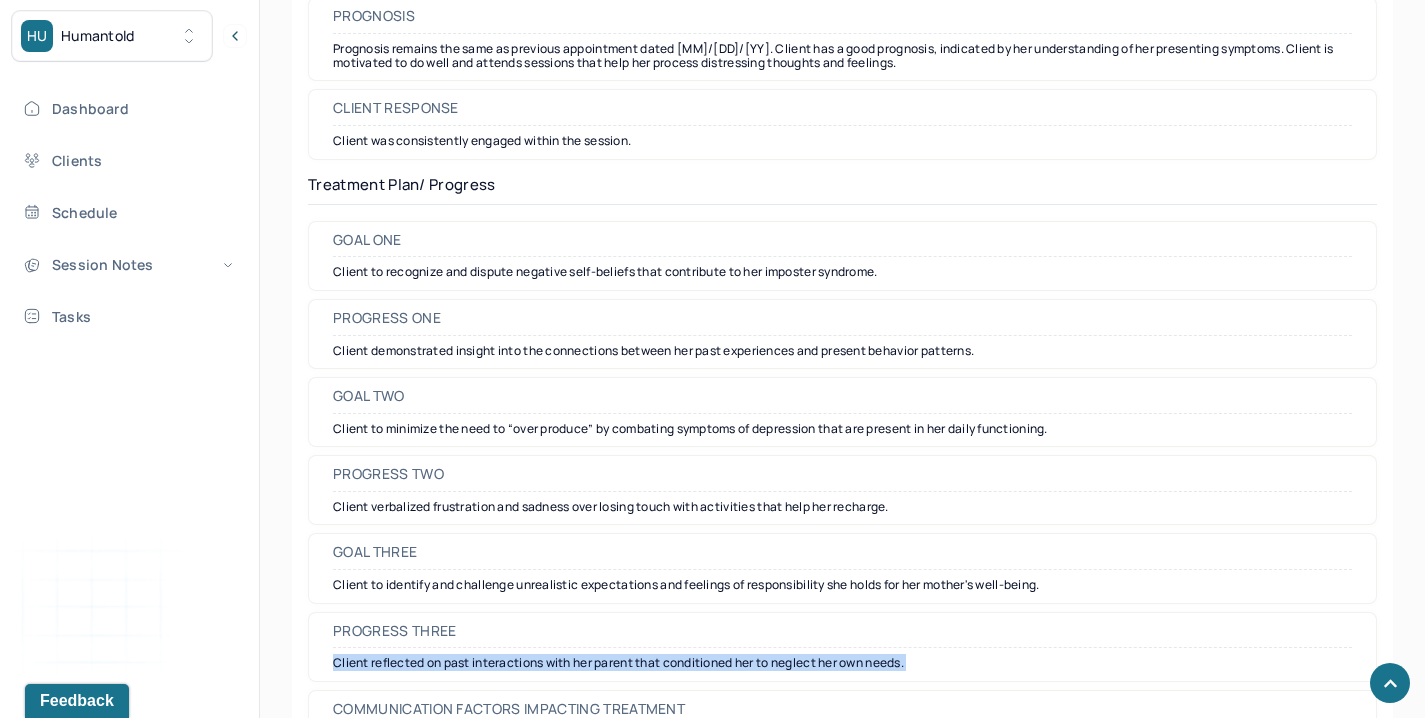 click on "Client reflected on past interactions with her parent that conditioned her to neglect her own needs." at bounding box center (842, 663) 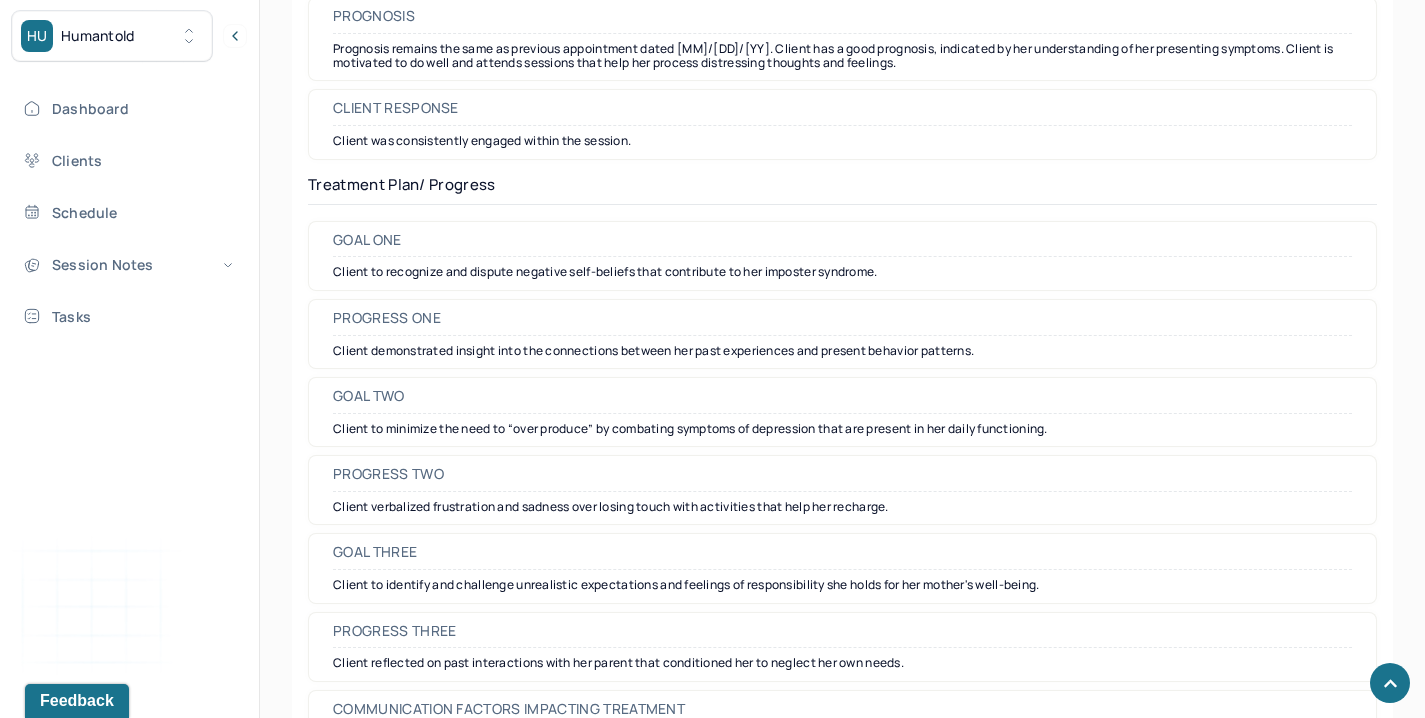 click on "Dashboard Clients Schedule Session Notes Tasks" at bounding box center (129, 212) 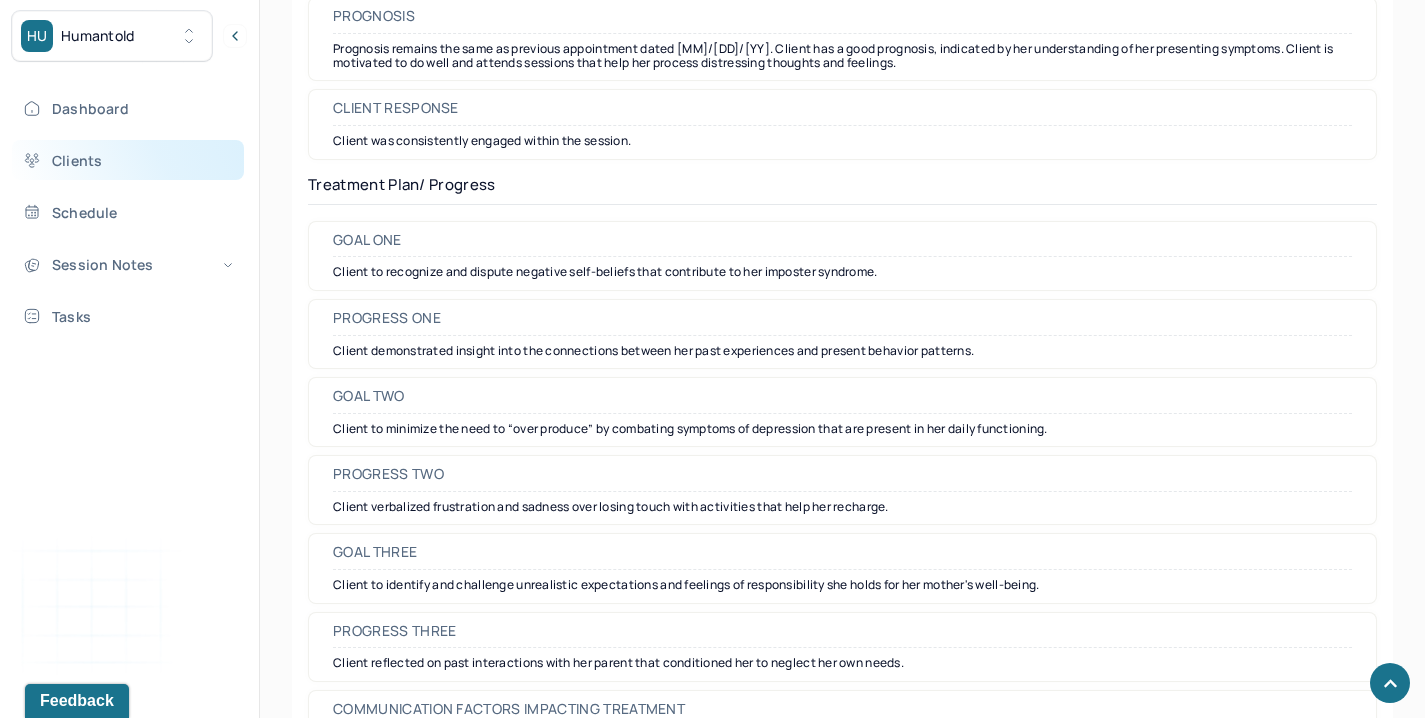 click on "Clients" at bounding box center [128, 160] 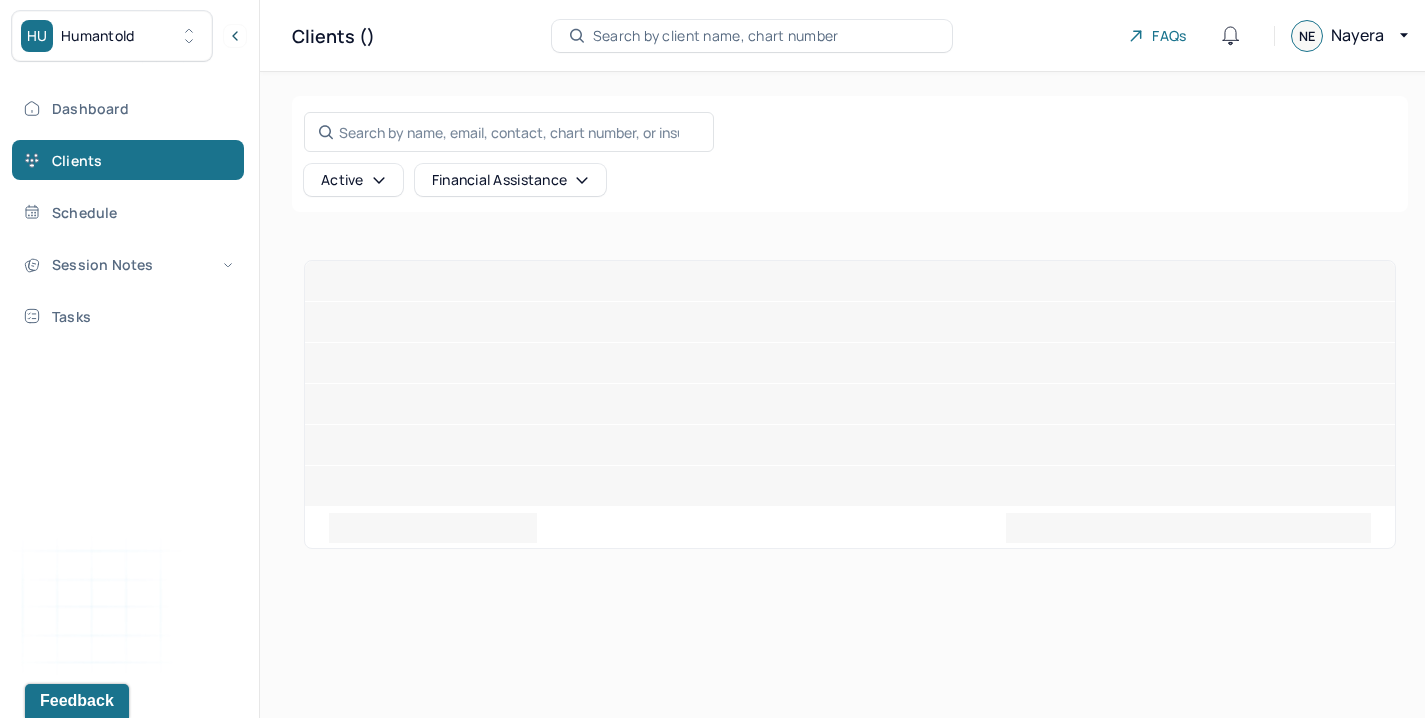 scroll, scrollTop: 0, scrollLeft: 0, axis: both 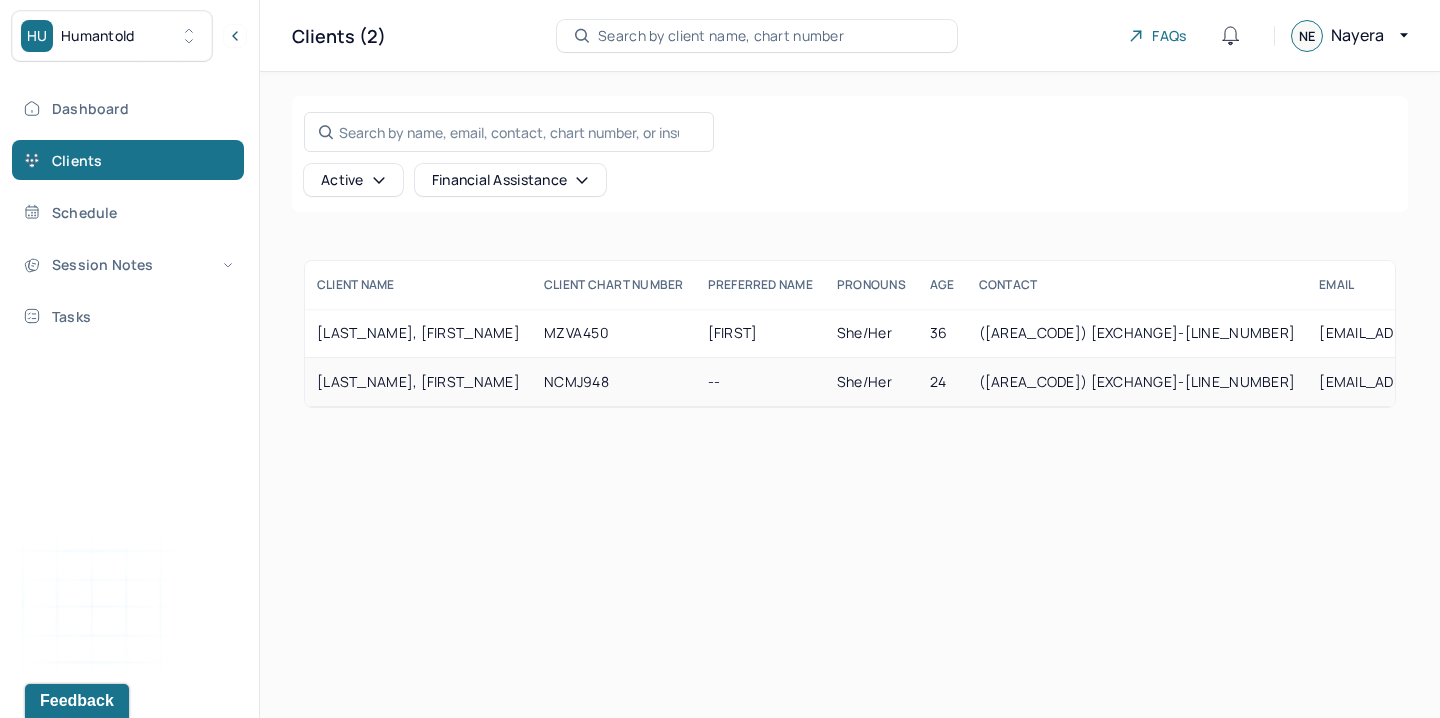 click on "NCMJ948" at bounding box center (614, 382) 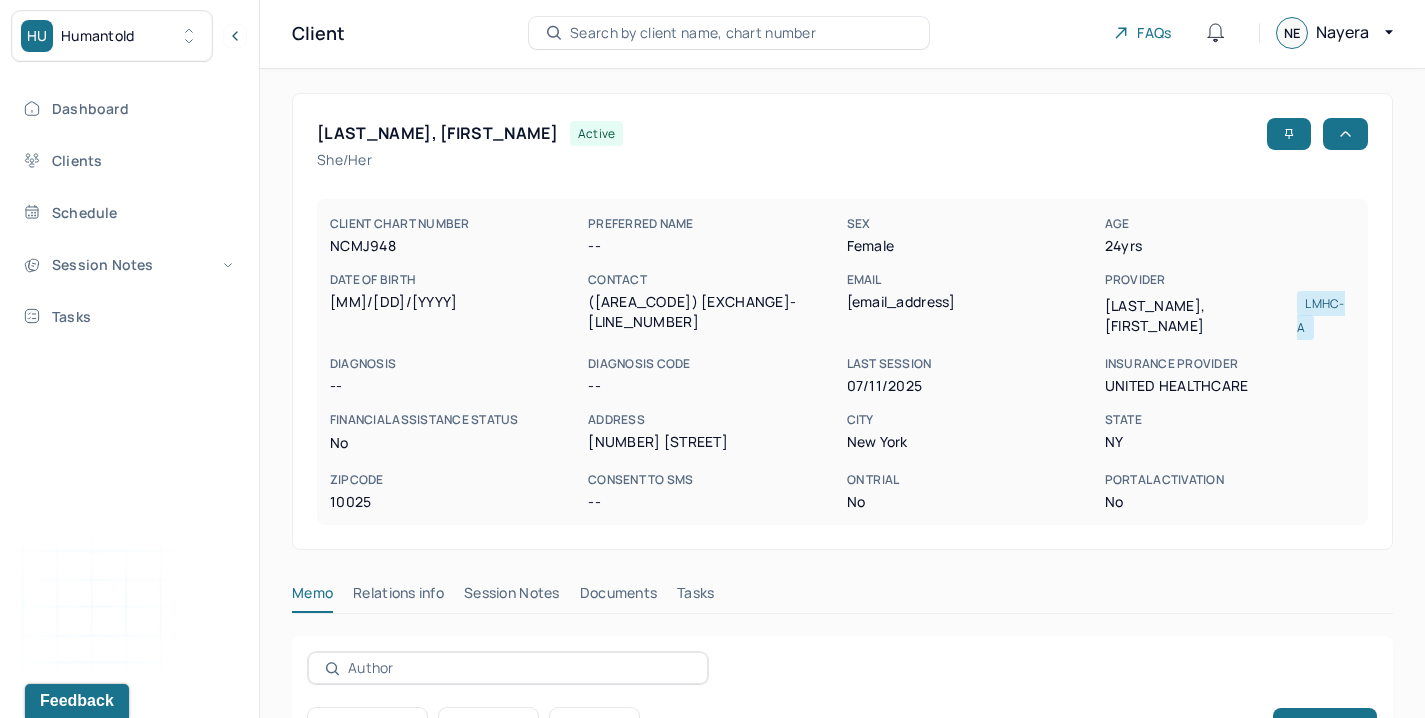 scroll, scrollTop: 339, scrollLeft: 0, axis: vertical 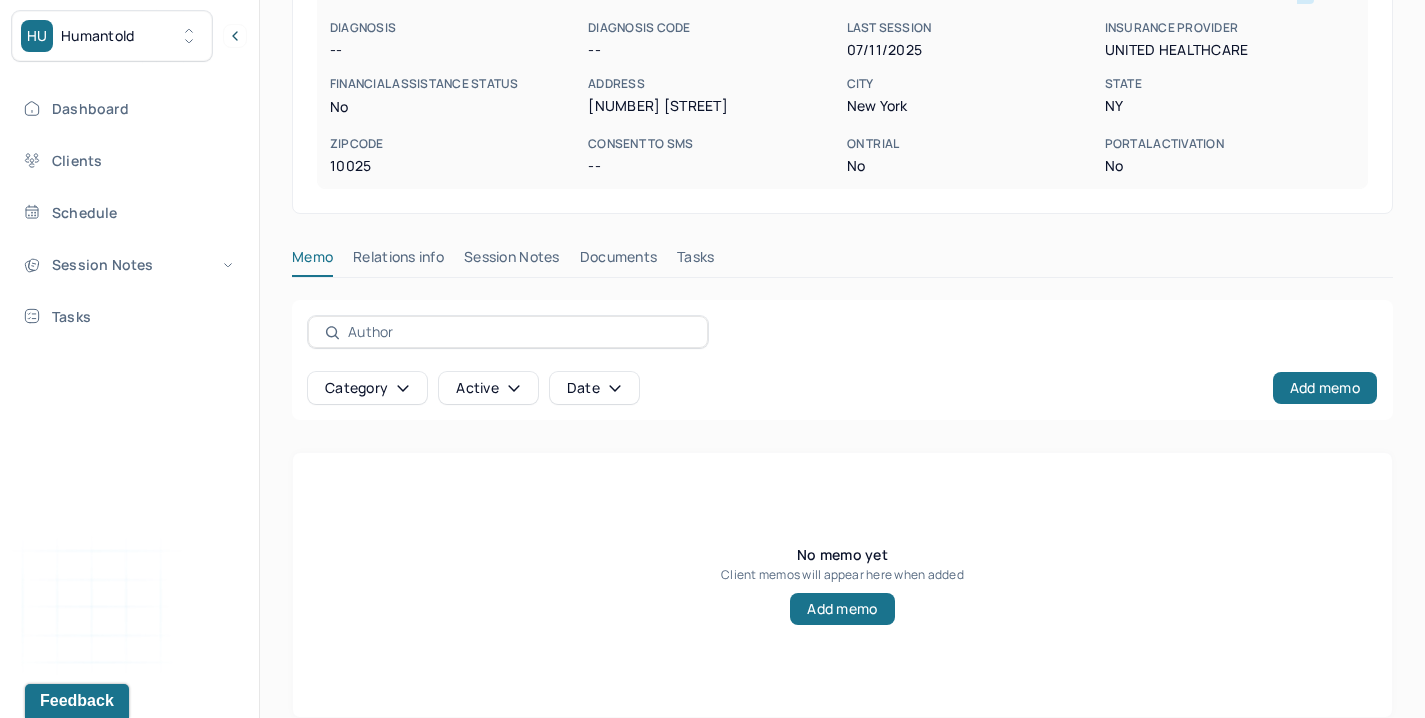 click on "CLIENT CHART NUMBER NCMJ948 PREFERRED NAME -- SEX female AGE 24  yrs DATE OF BIRTH [MM]/[DD]/[YYYY]  CONTACT ([AREA_CODE]) [EXCHANGE]-[LINE_NUMBER] EMAIL [EMAIL_ADDRESS] PROVIDER [LAST_NAME], [FIRST_NAME] LMHC-A DIAGNOSIS -- DIAGNOSIS CODE -- LAST SESSION [MM]/[DD]/[YYYY] insurance provider United Healthcare FINANCIAL ASSISTANCE STATUS no Address [NUMBER] [STREET] City New York State NY Zipcode 10025 Consent to Sms -- On Trial No Portal Activation No   Memo     Relations info     Session Notes     Documents     Tasks     Category     active     Date     Add memo   No memo yet Client memos will appear here when added   Add memo" at bounding box center [842, 237] 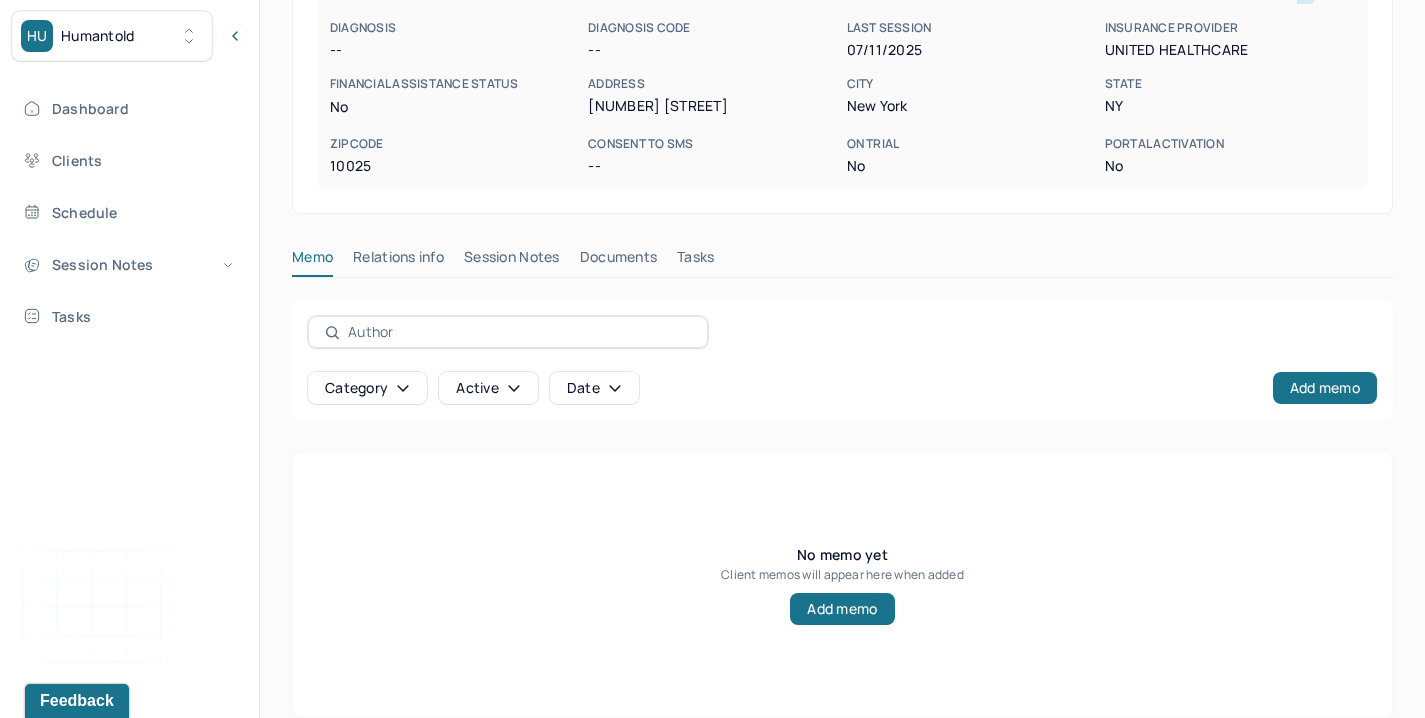 scroll, scrollTop: 59, scrollLeft: 0, axis: vertical 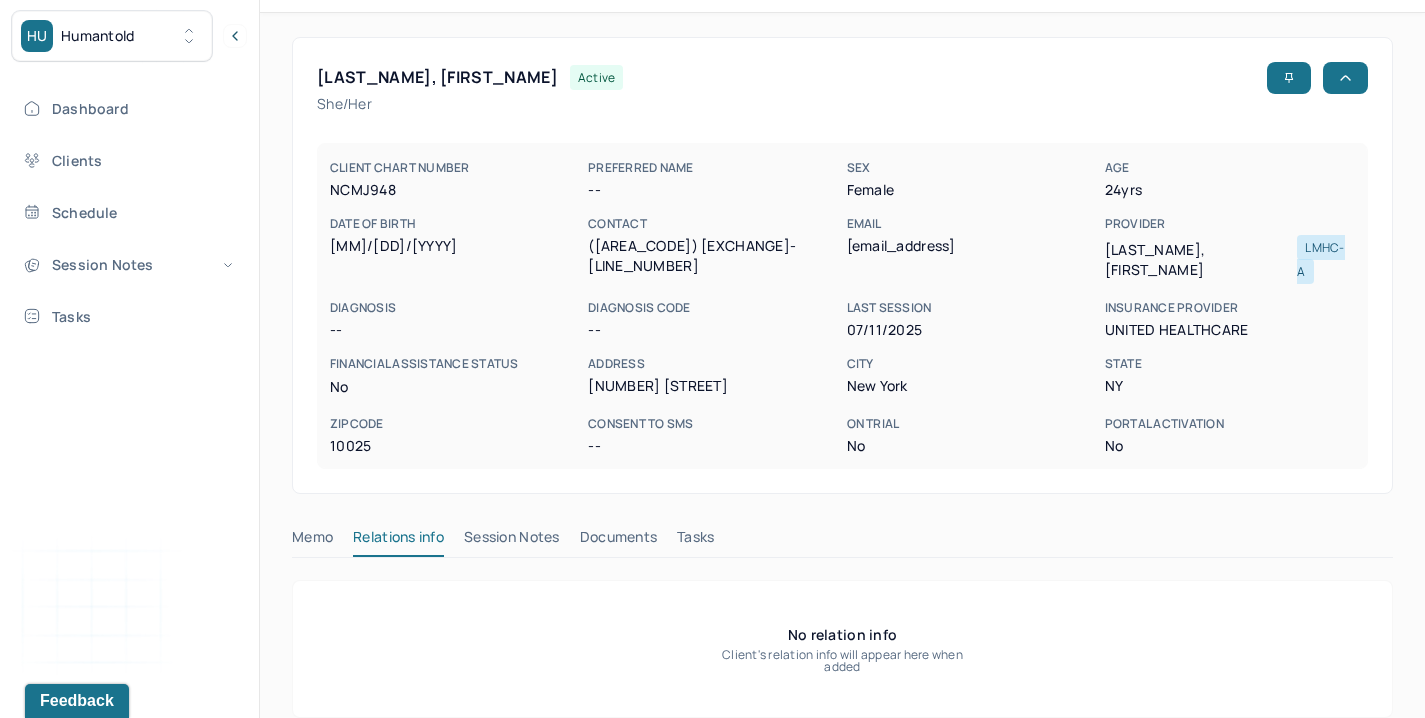 click on "CLIENT CHART NUMBER NCMJ948 PREFERRED NAME -- SEX female AGE 24  yrs DATE OF BIRTH [MM]/[DD]/[YYYY]  CONTACT ([AREA_CODE]) [EXCHANGE]-[LINE_NUMBER] EMAIL [EMAIL_ADDRESS] PROVIDER [LAST_NAME], [FIRST_NAME] LMHC-A DIAGNOSIS -- DIAGNOSIS CODE -- LAST SESSION [MM]/[DD]/[YYYY] insurance provider [INSURANCE_PROVIDER] FINANCIAL ASSISTANCE STATUS no Address [NUMBER] [STREET] City [CITY] State [STATE] Zipcode [ZIP_CODE] Consent to Sms -- On Trial No Portal Activation No   Memo     Relations info     Session Notes     Documents     Tasks   No relation info Client's relation info will appear here when added" at bounding box center (842, 377) 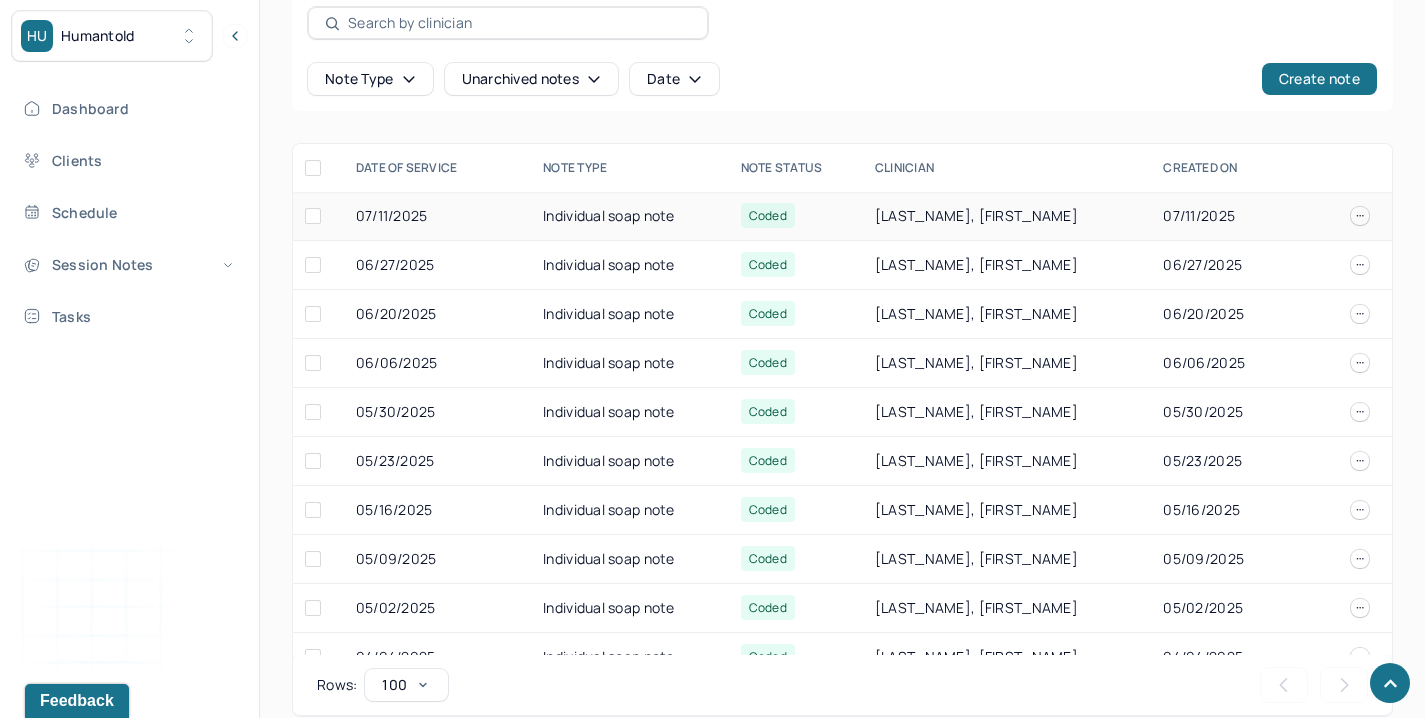 click on "Individual soap note" at bounding box center [630, 216] 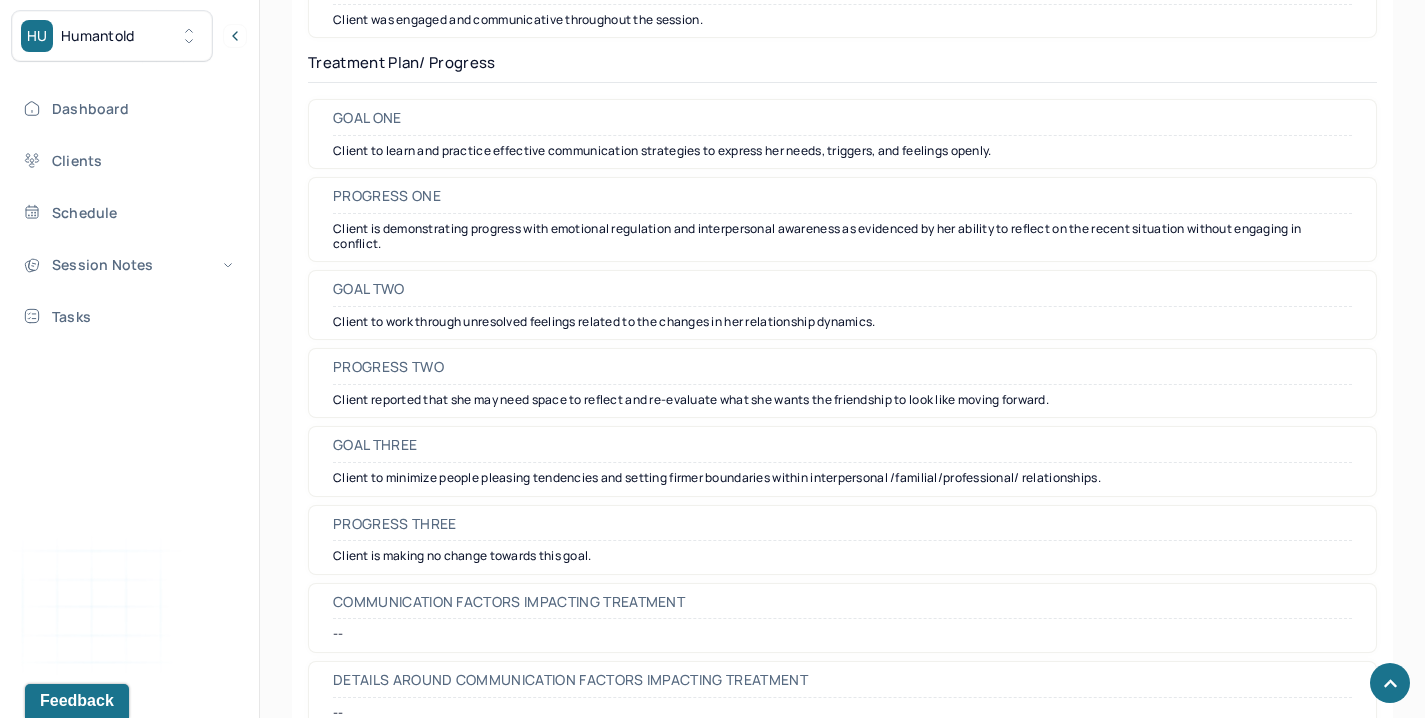 scroll, scrollTop: 2922, scrollLeft: 0, axis: vertical 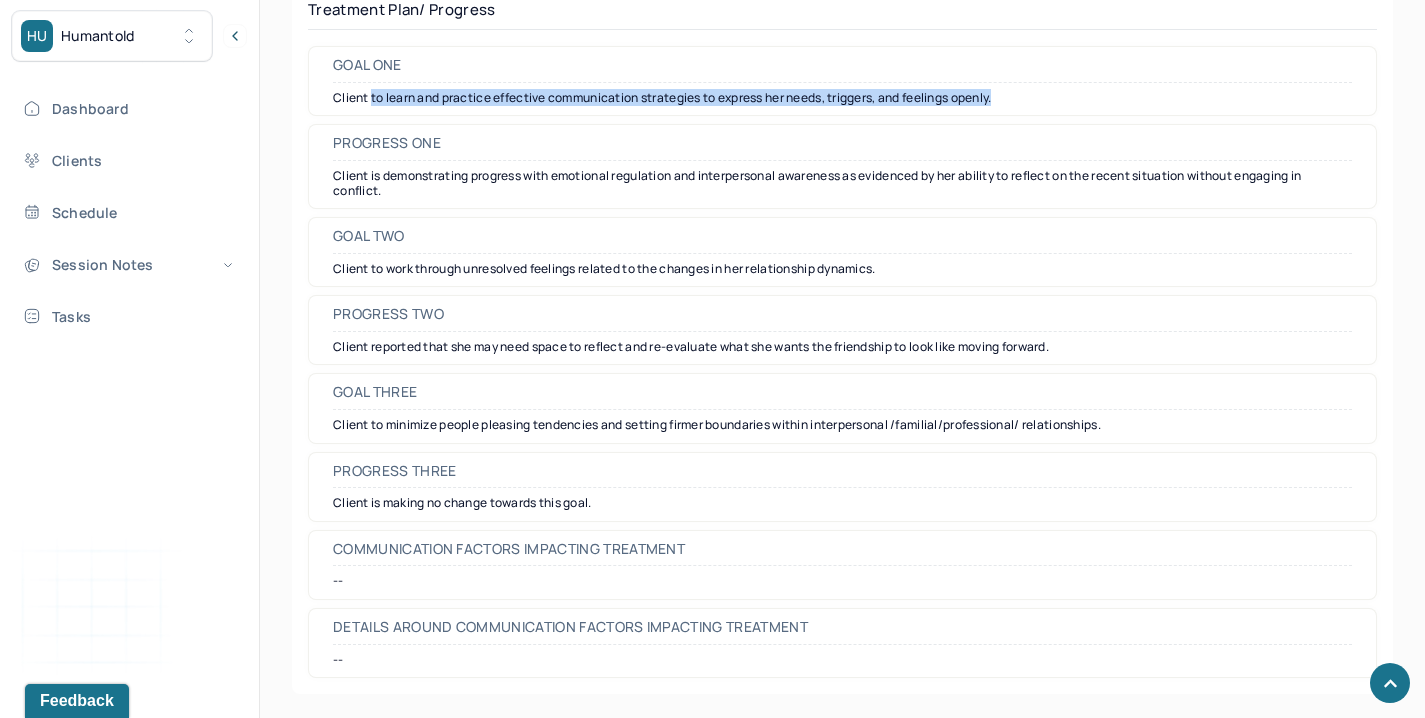 drag, startPoint x: 371, startPoint y: 101, endPoint x: 1016, endPoint y: 93, distance: 645.0496 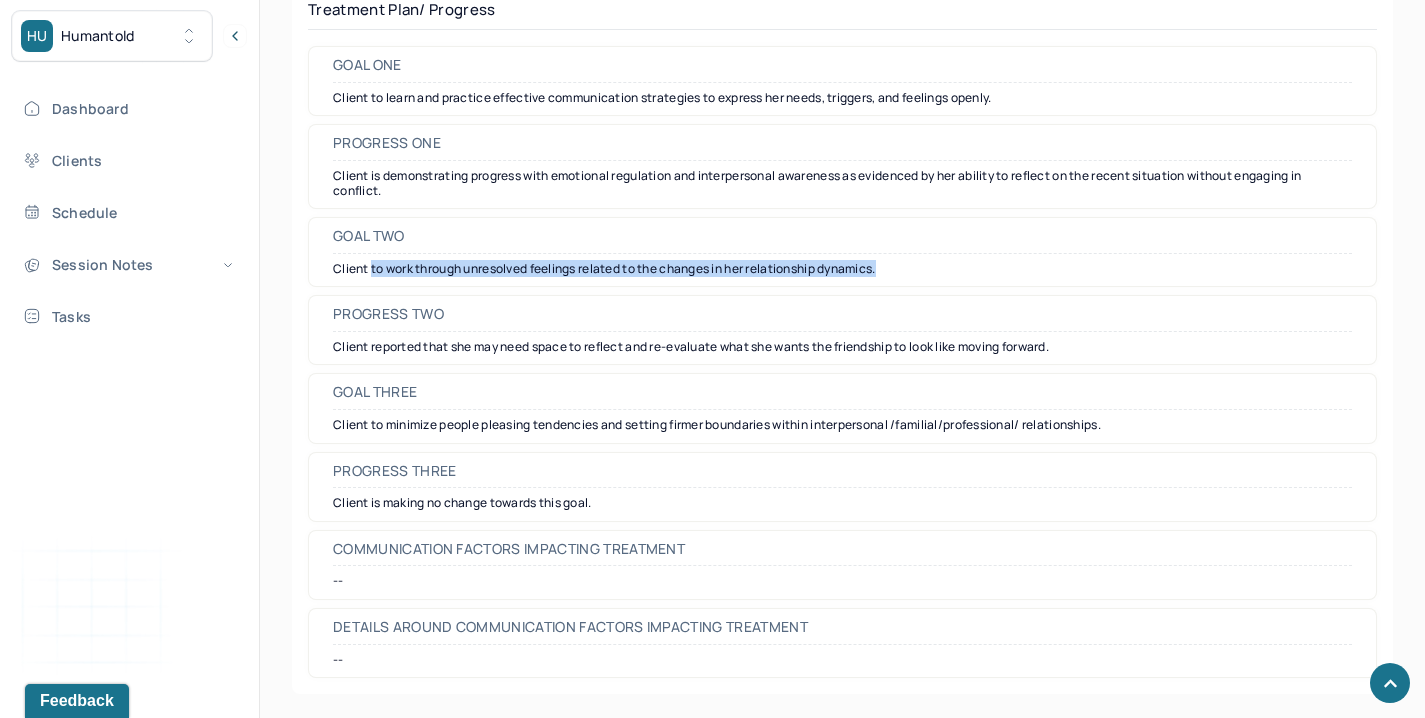 drag, startPoint x: 371, startPoint y: 269, endPoint x: 891, endPoint y: 266, distance: 520.00867 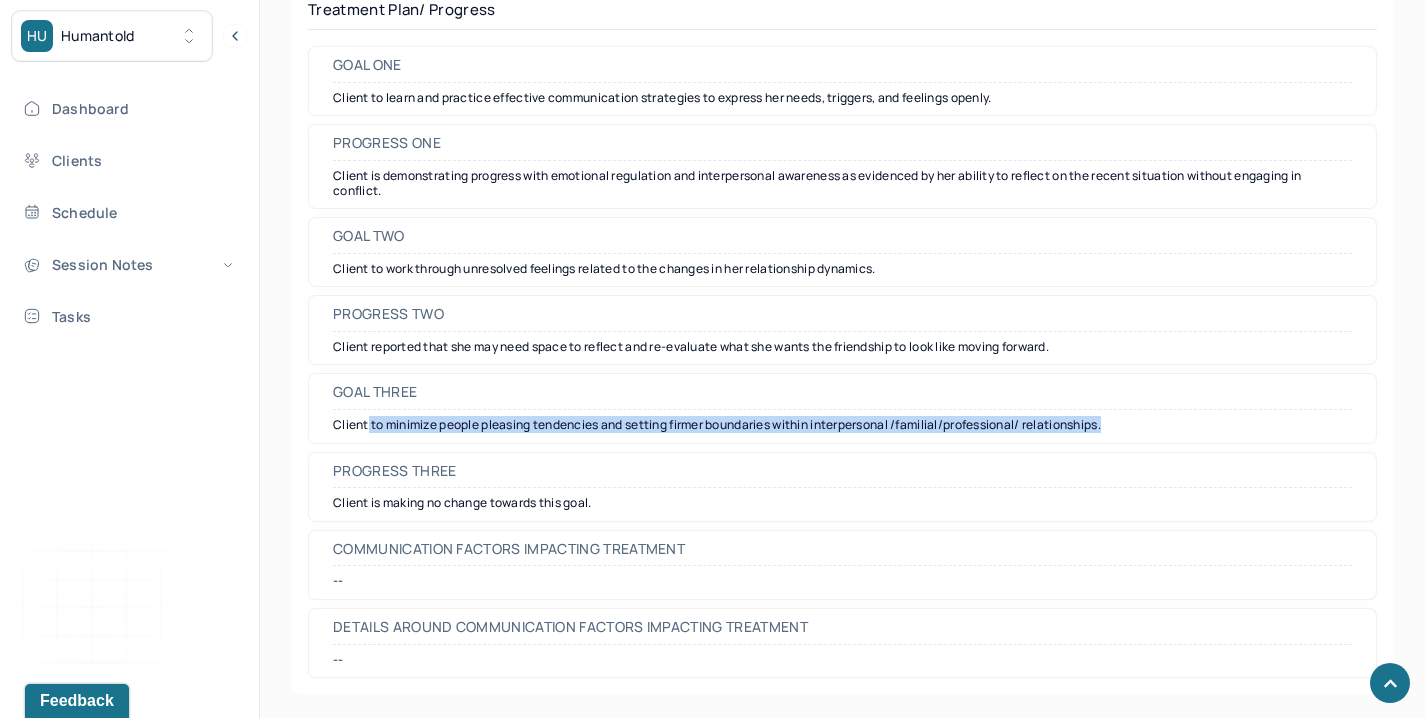 drag, startPoint x: 369, startPoint y: 424, endPoint x: 1133, endPoint y: 420, distance: 764.0105 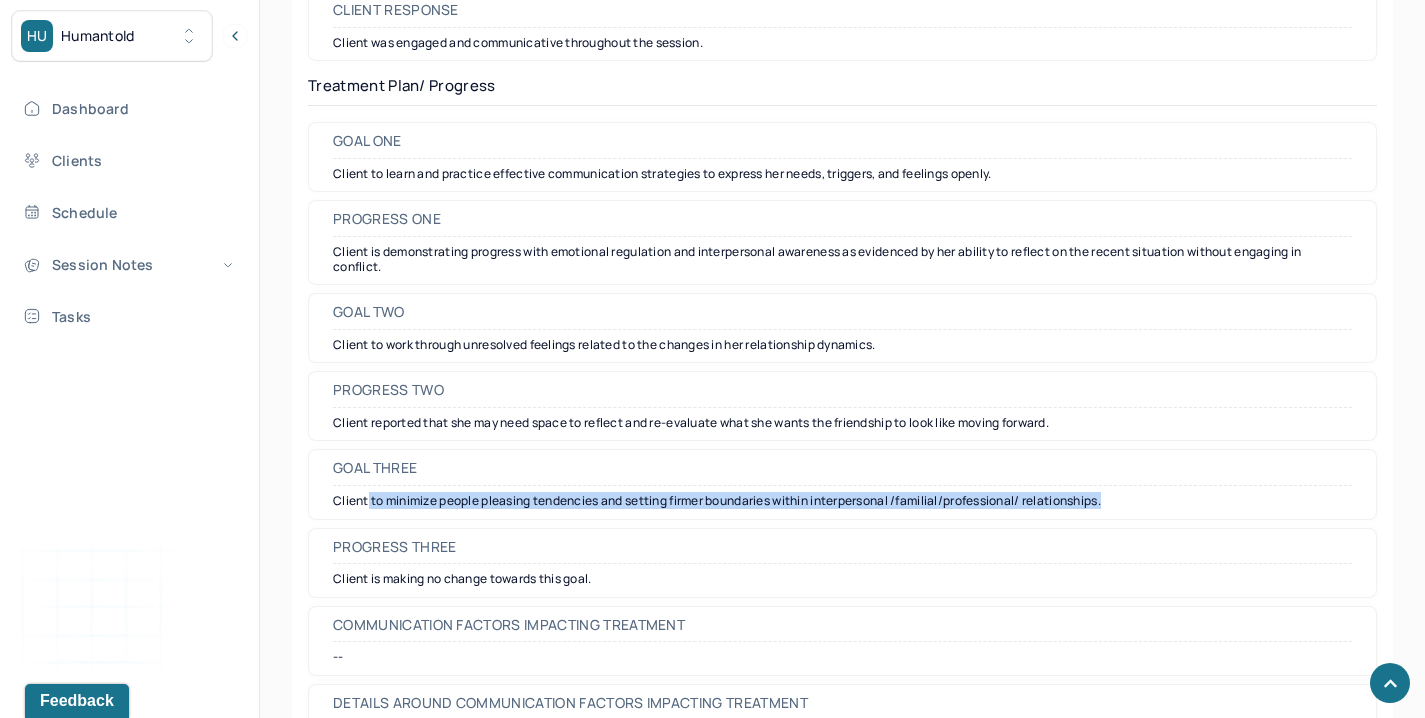 scroll, scrollTop: 2922, scrollLeft: 0, axis: vertical 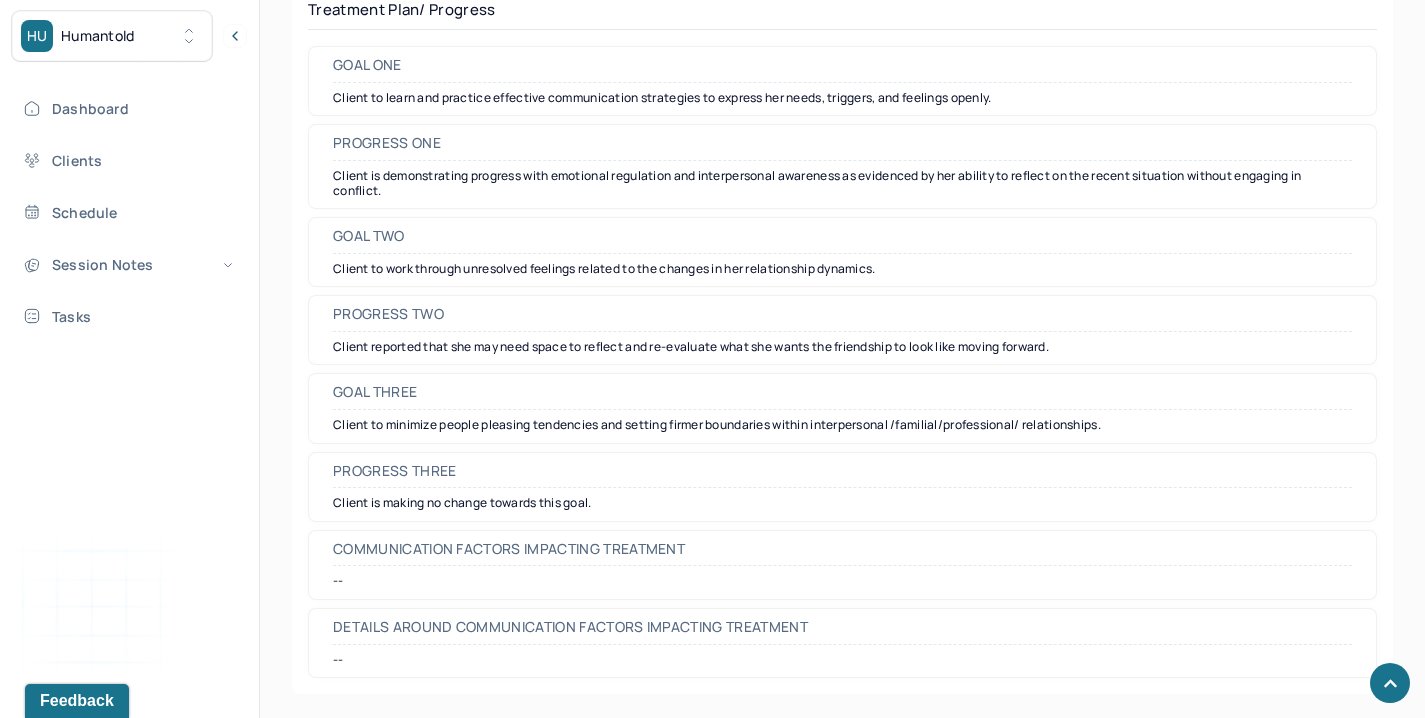 click on "Progress one Client is demonstrating progress with emotional regulation and interpersonal awareness as evidenced by her ability to reflect on the recent situation without engaging in conflict." at bounding box center (842, 166) 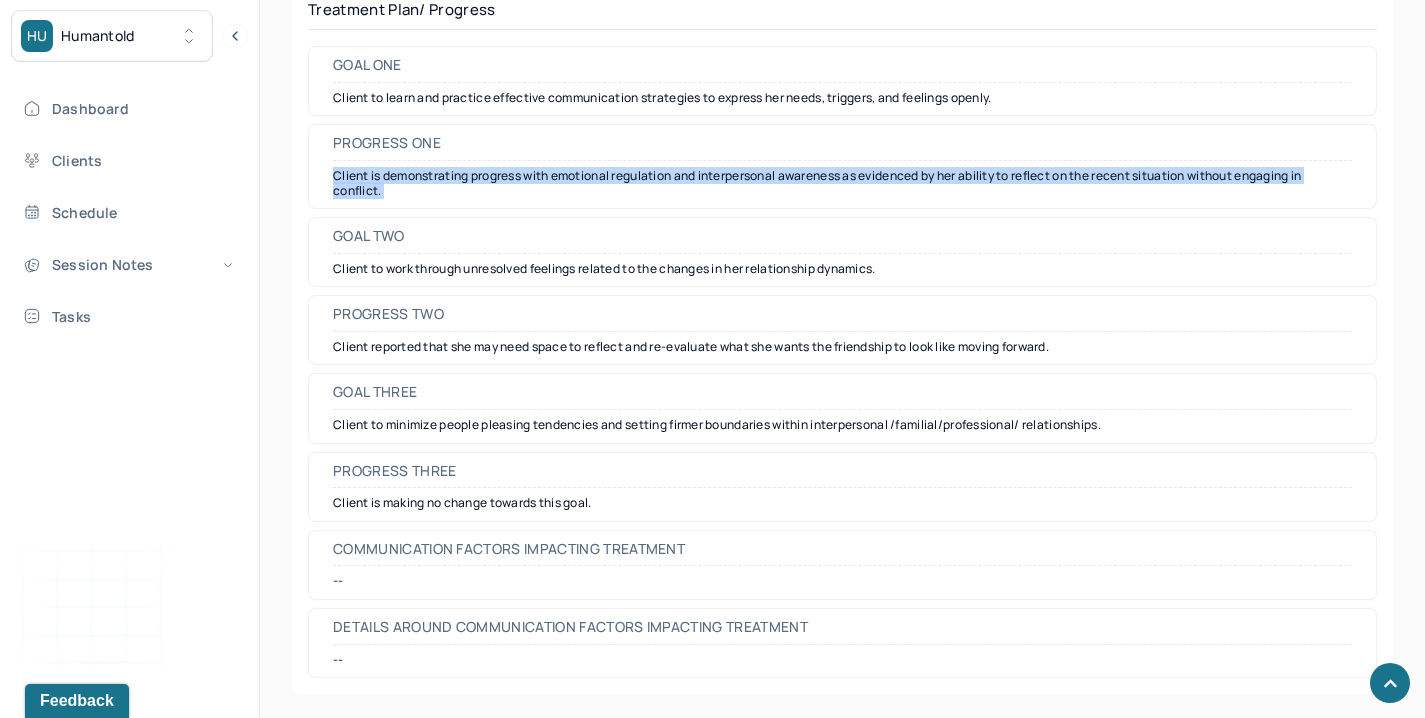 copy on "Client is demonstrating progress with emotional regulation and interpersonal awareness as evidenced by her ability to reflect on the recent situation without engaging in conflict." 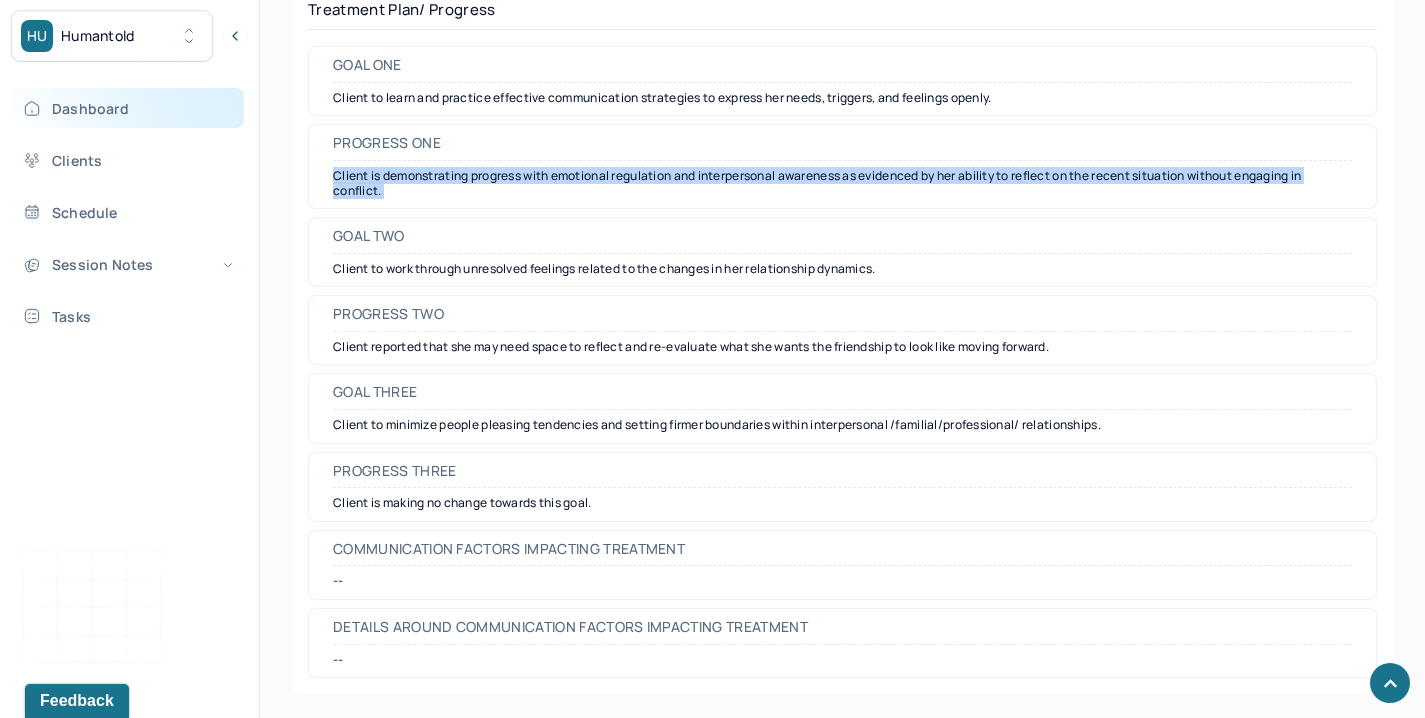 scroll, scrollTop: 648, scrollLeft: 0, axis: vertical 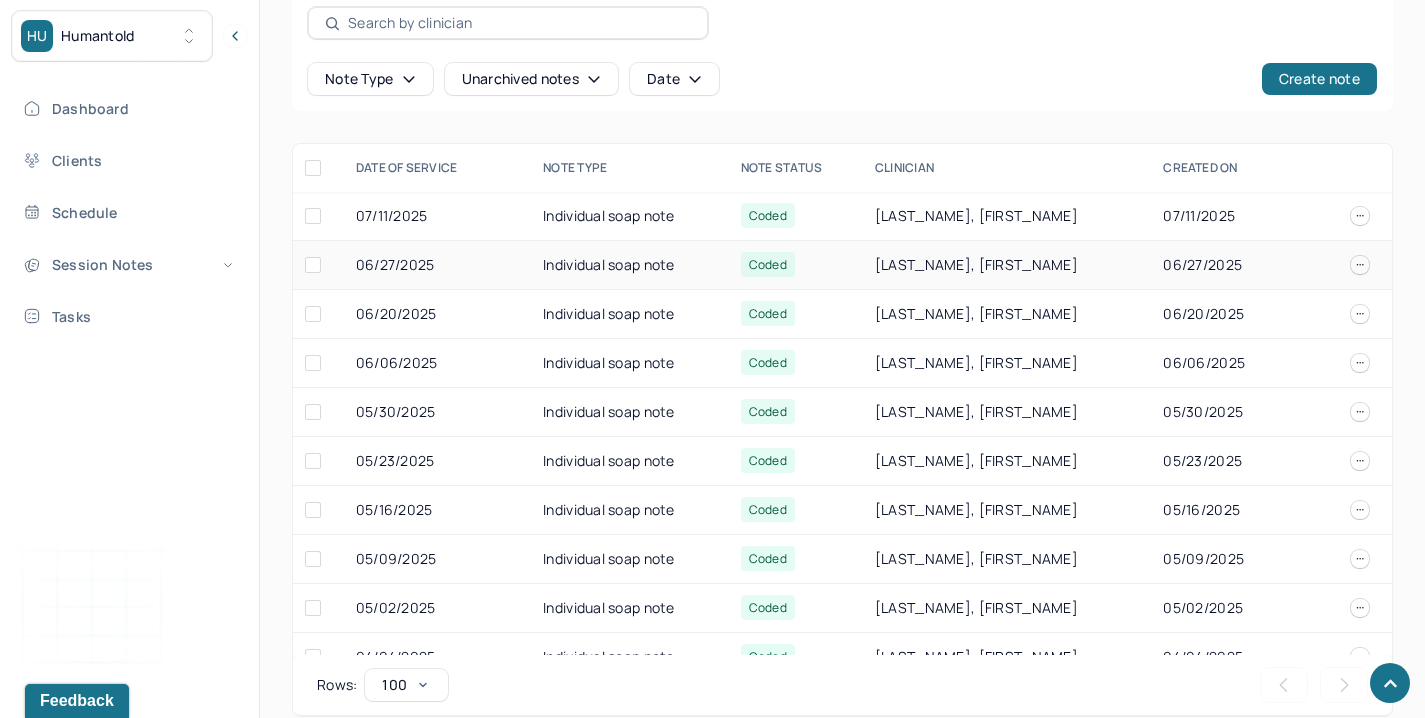 click on "Individual soap note" at bounding box center (630, 265) 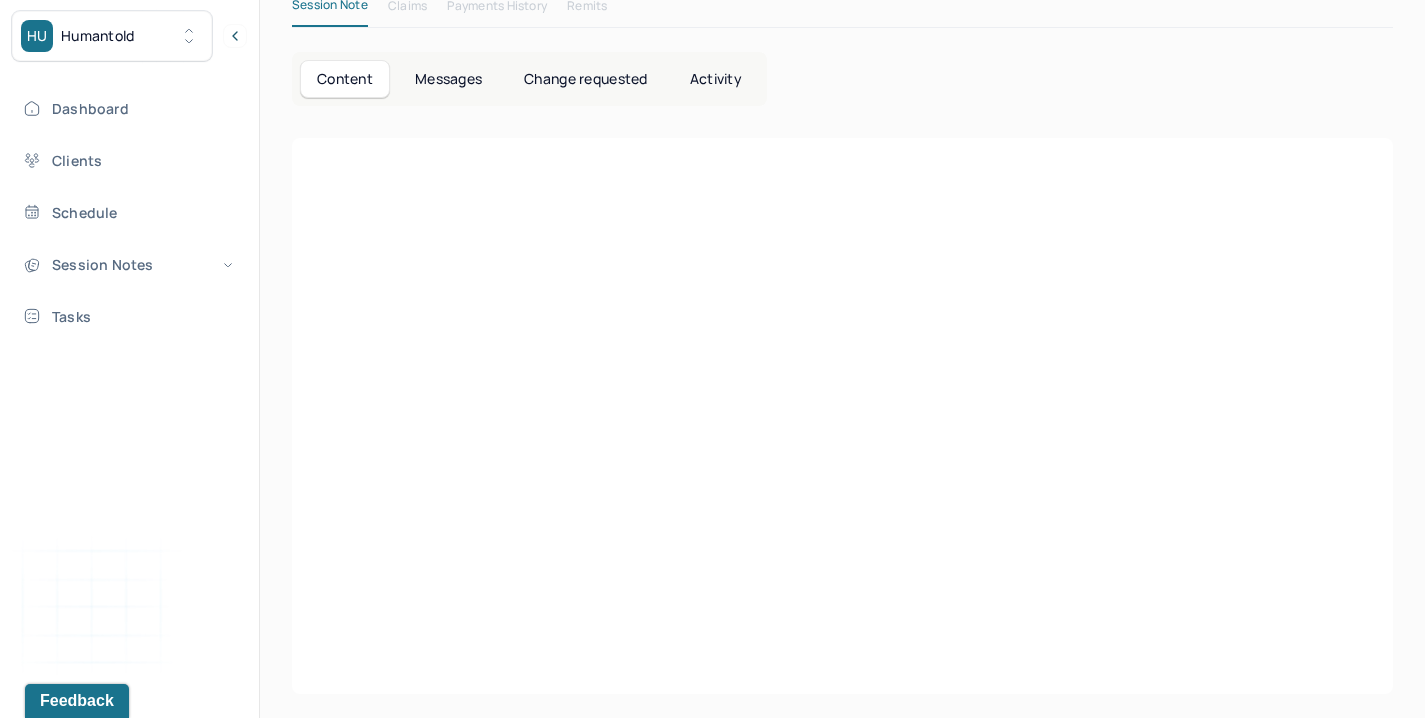 scroll, scrollTop: 2907, scrollLeft: 0, axis: vertical 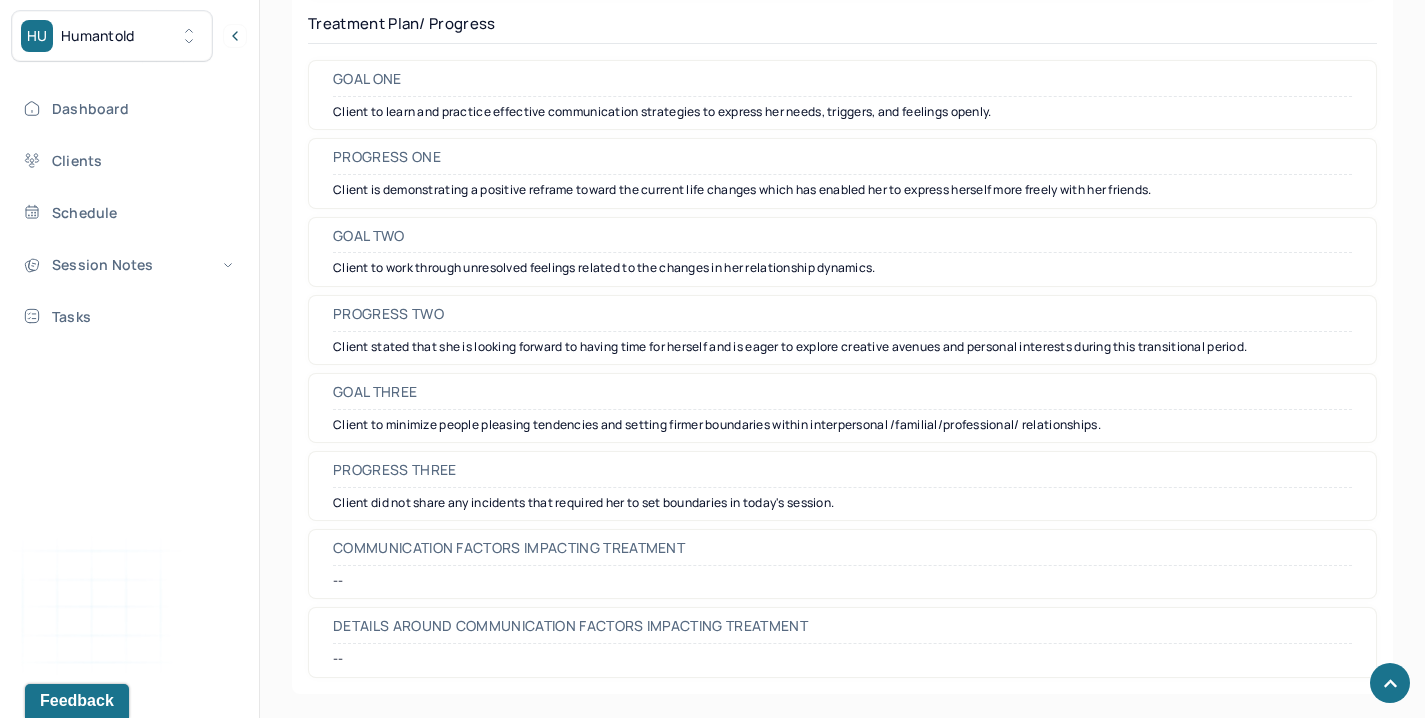 click on "Client is demonstrating a positive reframe toward the current life changes which has enabled her to express herself more freely with her friends." at bounding box center (842, 190) 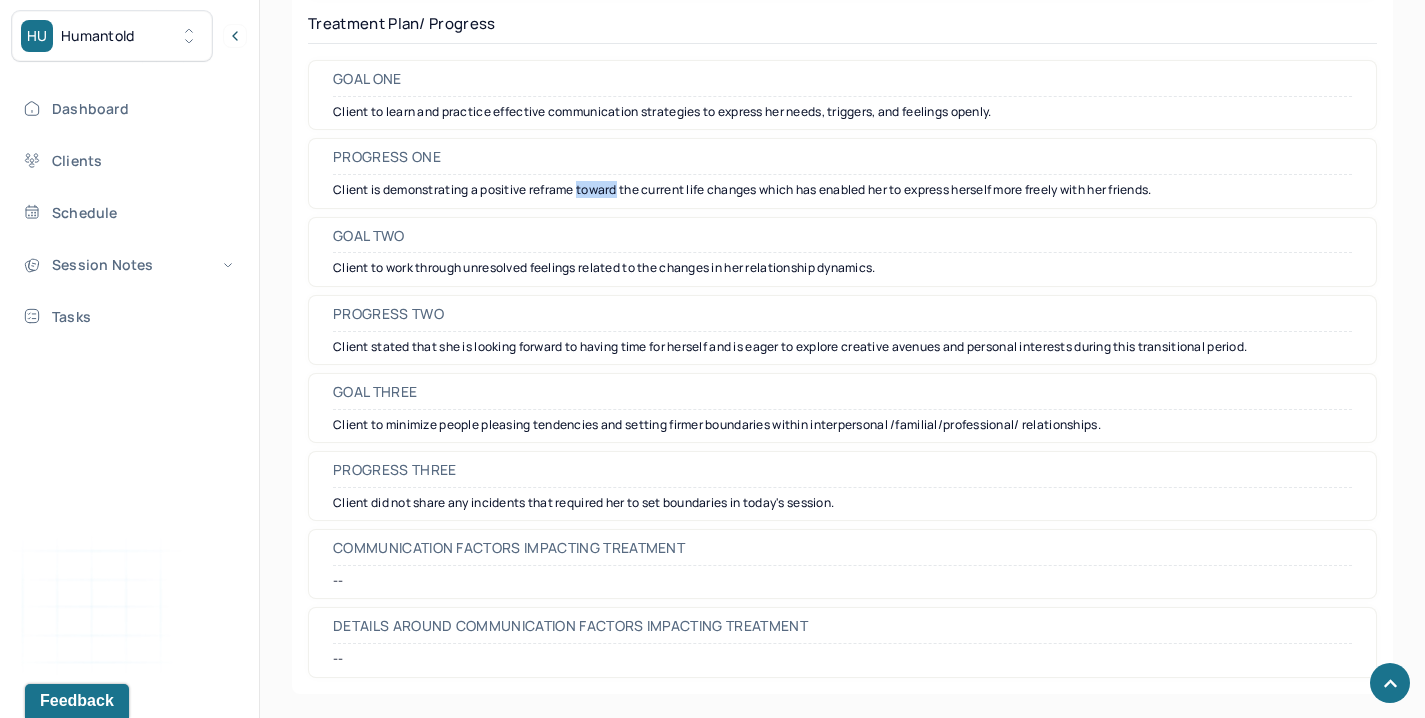 click on "Client is demonstrating a positive reframe toward the current life changes which has enabled her to express herself more freely with her friends." at bounding box center [842, 190] 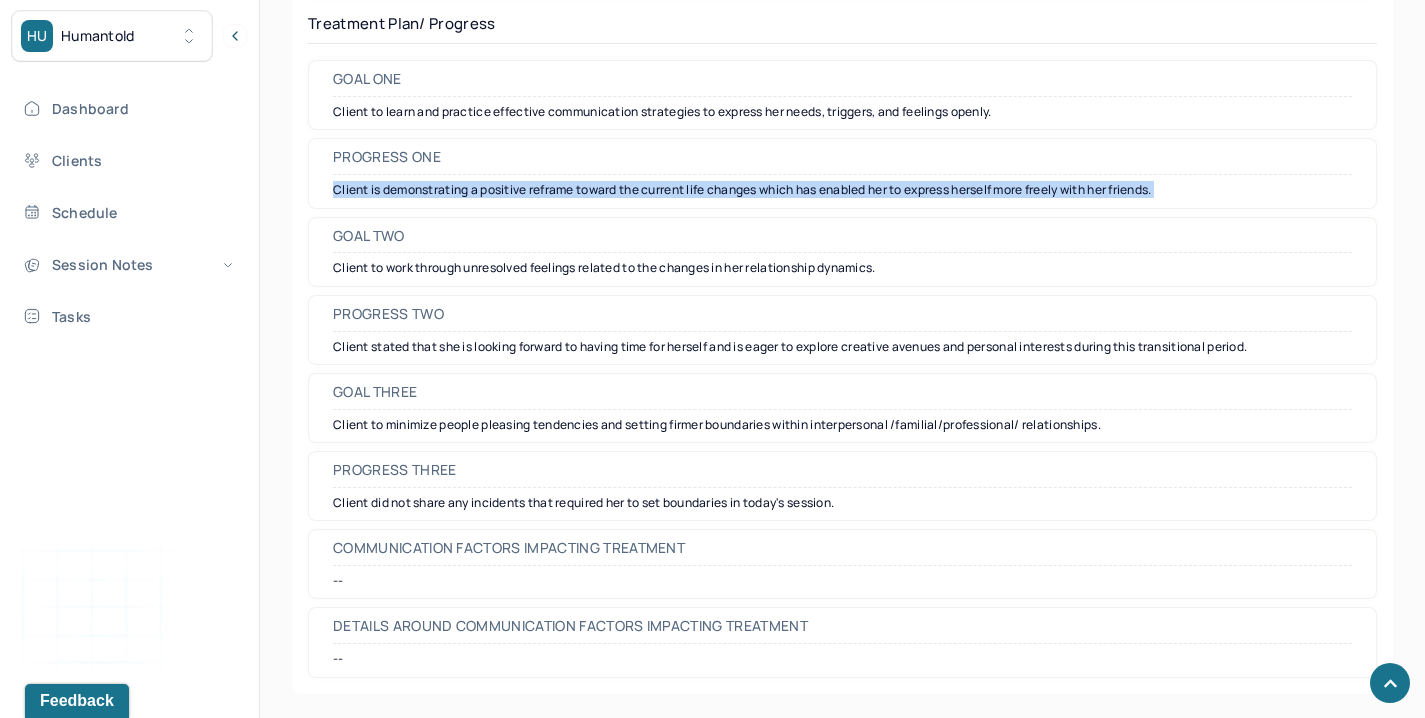 click on "Client is demonstrating a positive reframe toward the current life changes which has enabled her to express herself more freely with her friends." at bounding box center (842, 190) 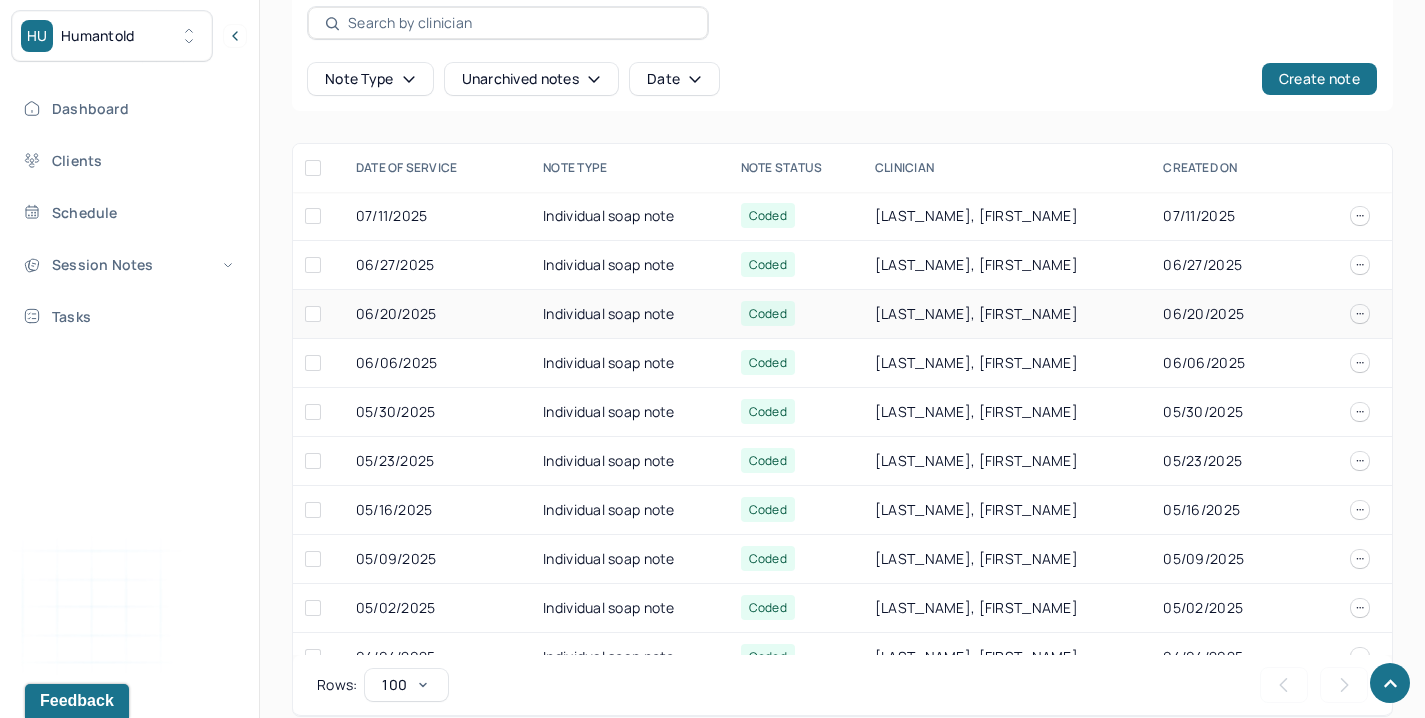 click on "Individual soap note" at bounding box center (630, 314) 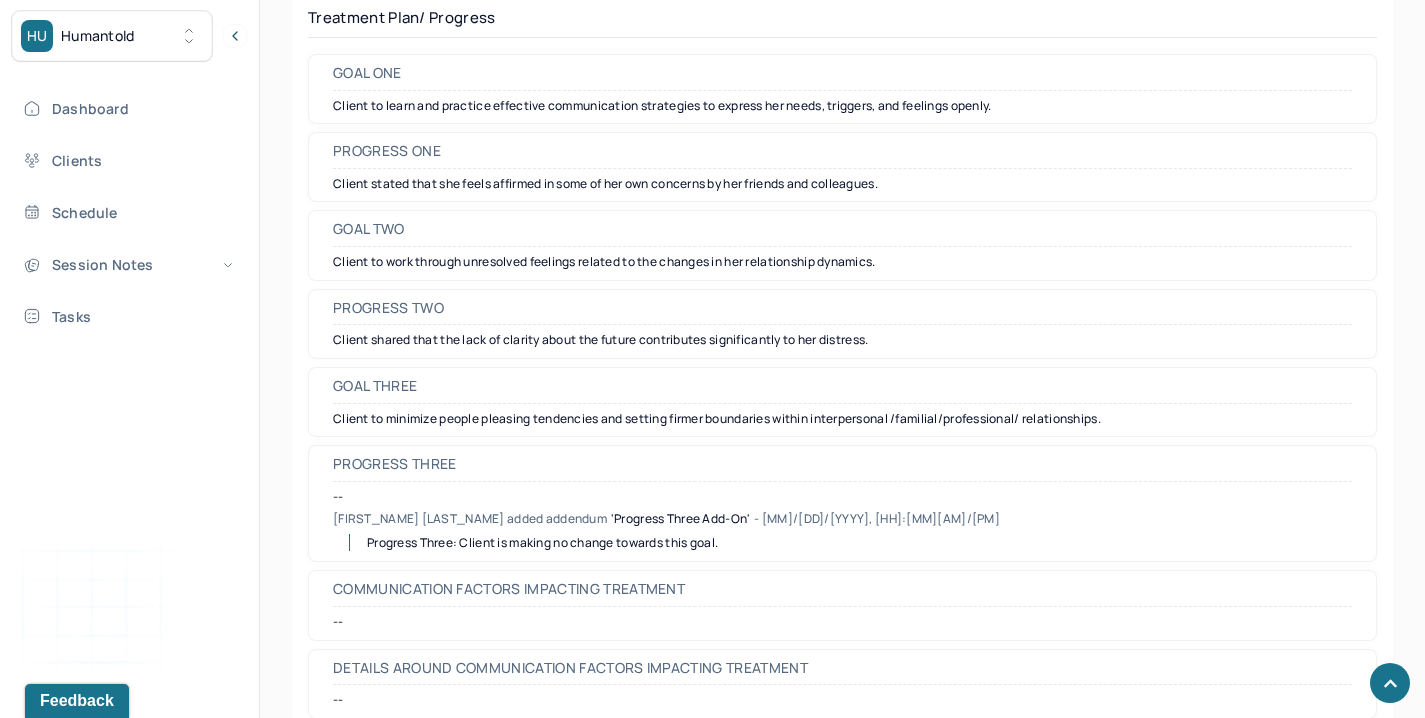 scroll, scrollTop: 3032, scrollLeft: 0, axis: vertical 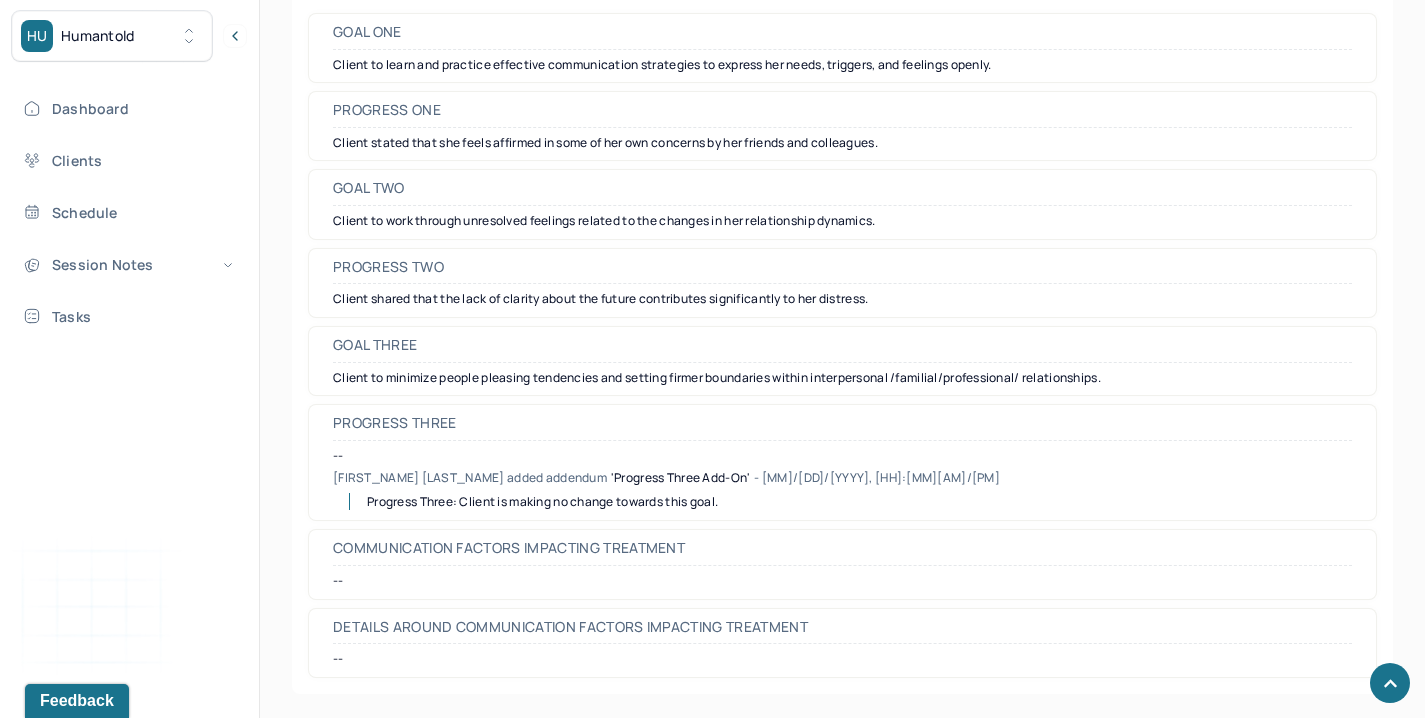 click on "Client shared that the lack of clarity about the future contributes significantly to her distress." at bounding box center (842, 299) 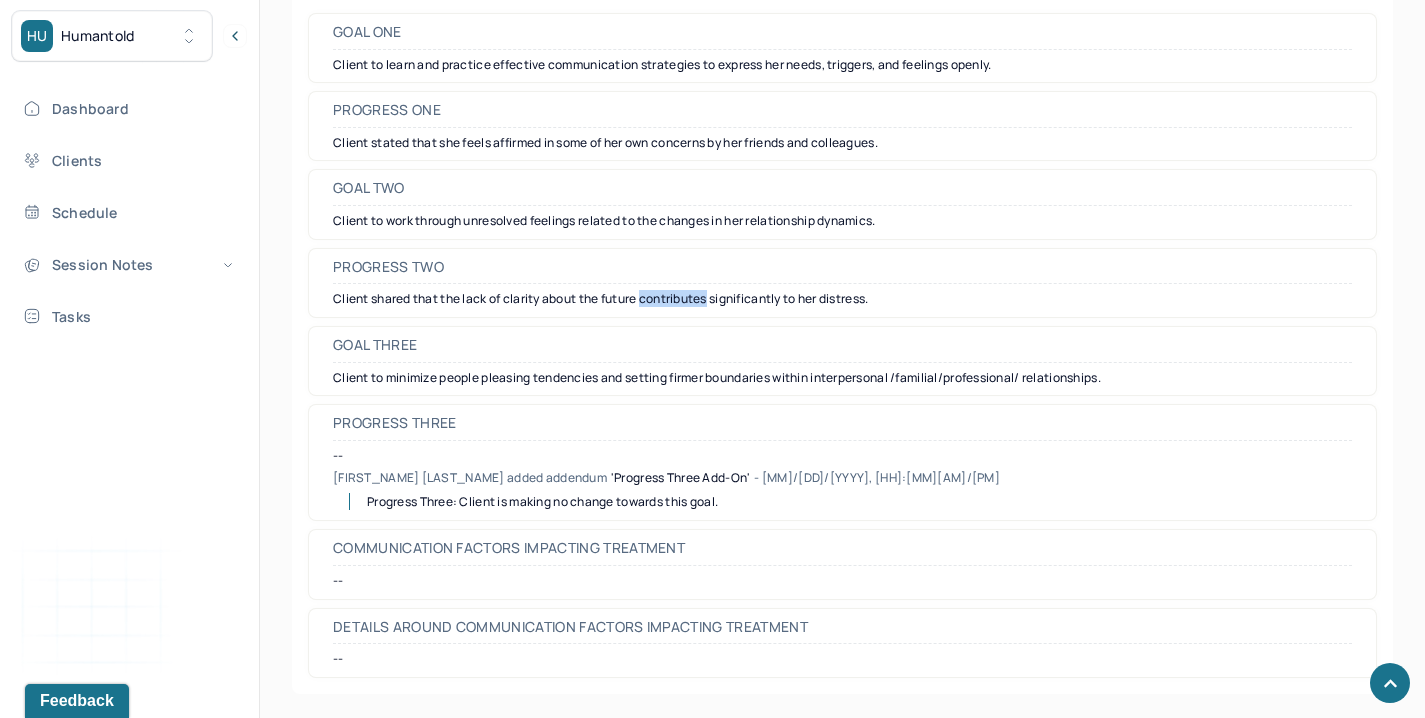 click on "Client shared that the lack of clarity about the future contributes significantly to her distress." at bounding box center (842, 299) 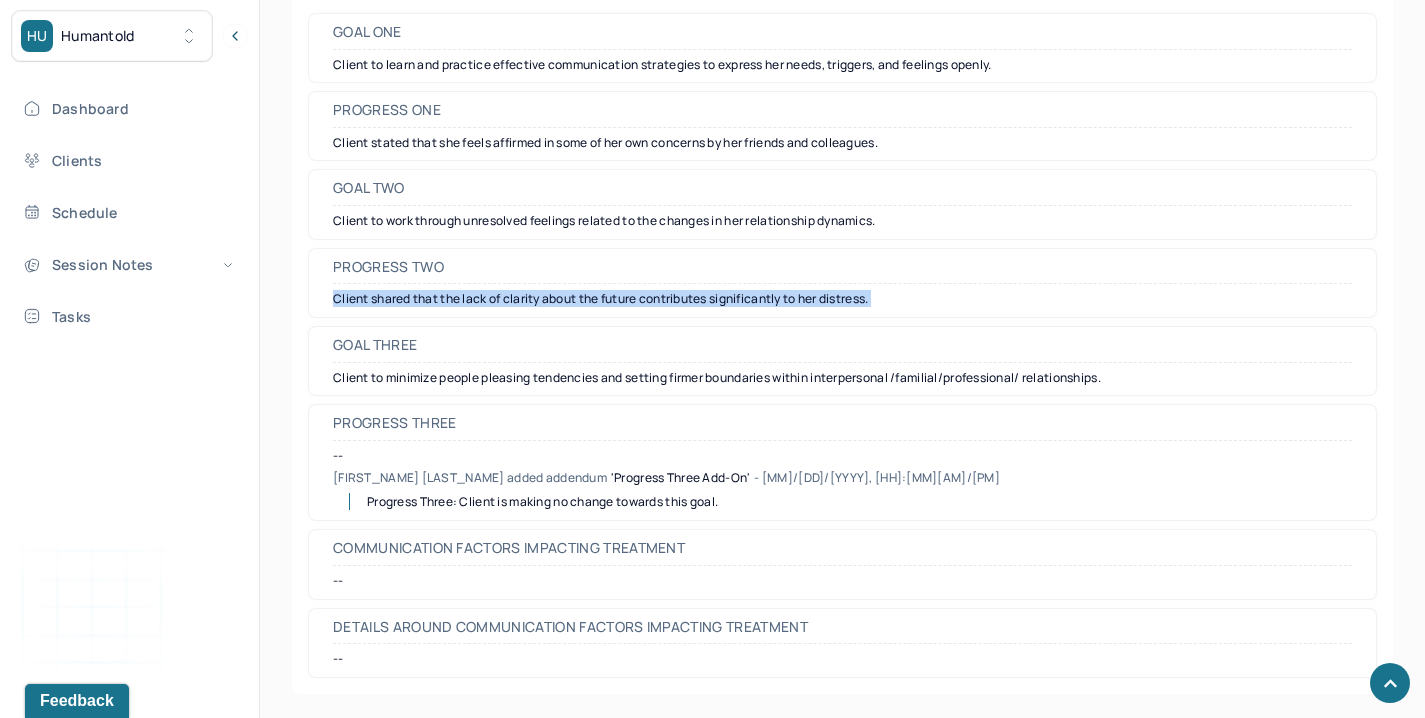 click on "Client shared that the lack of clarity about the future contributes significantly to her distress." at bounding box center [842, 299] 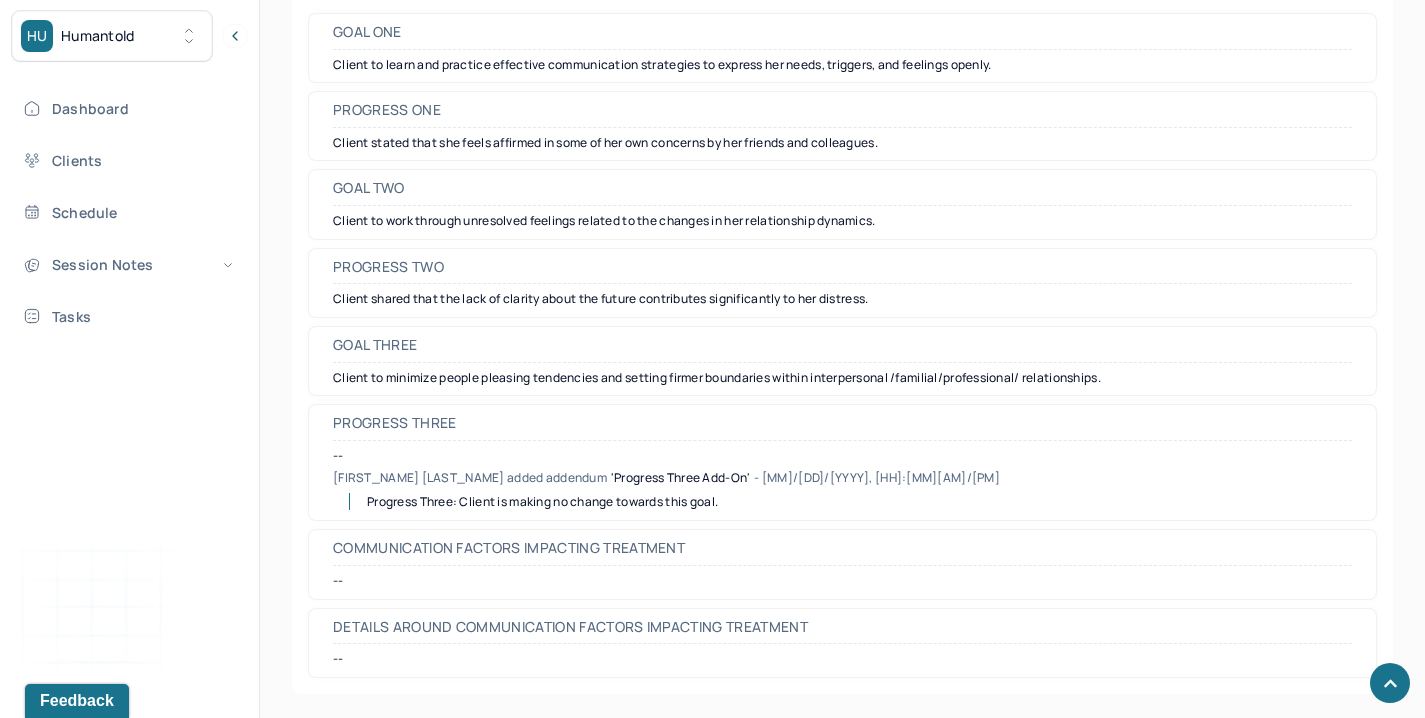 click on "Dashboard Clients Schedule Session Notes Tasks NE Nayera   Elsayed provider   Logout" at bounding box center [129, 380] 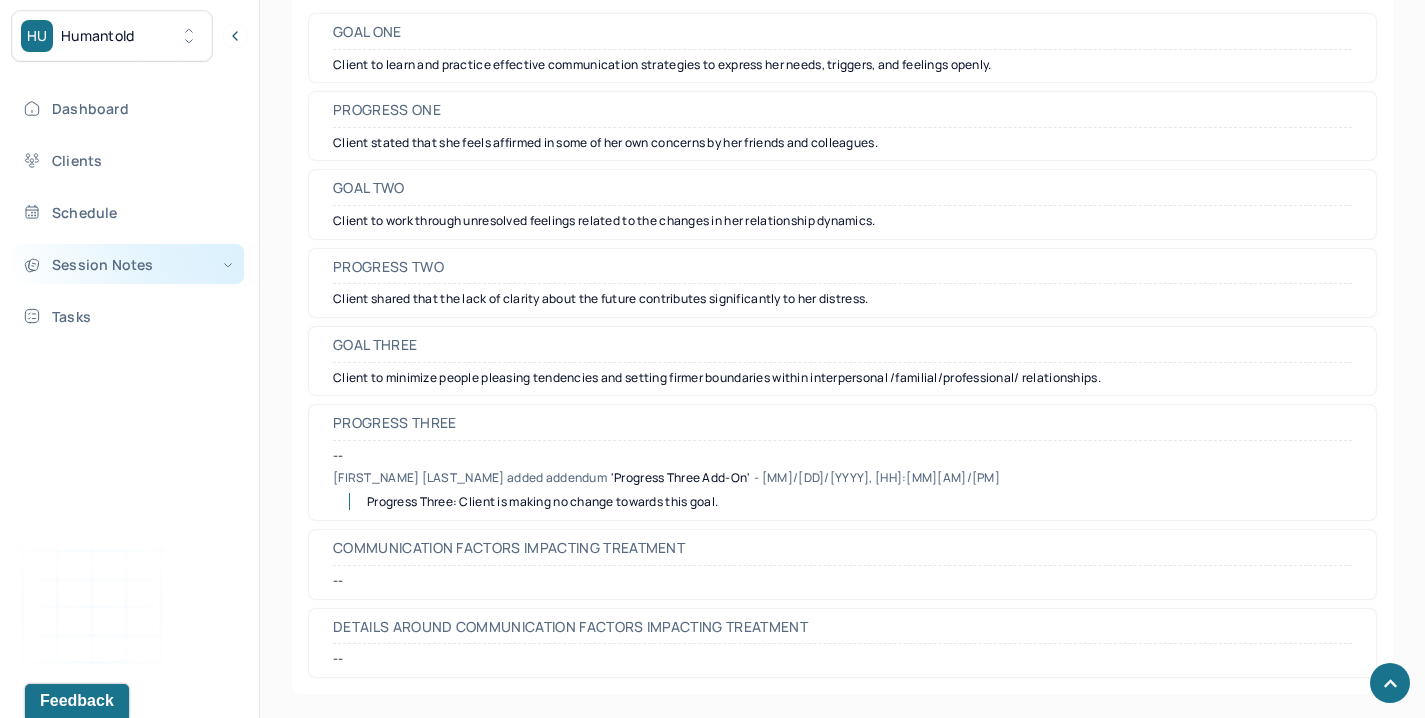 click on "Session Notes" at bounding box center (128, 264) 